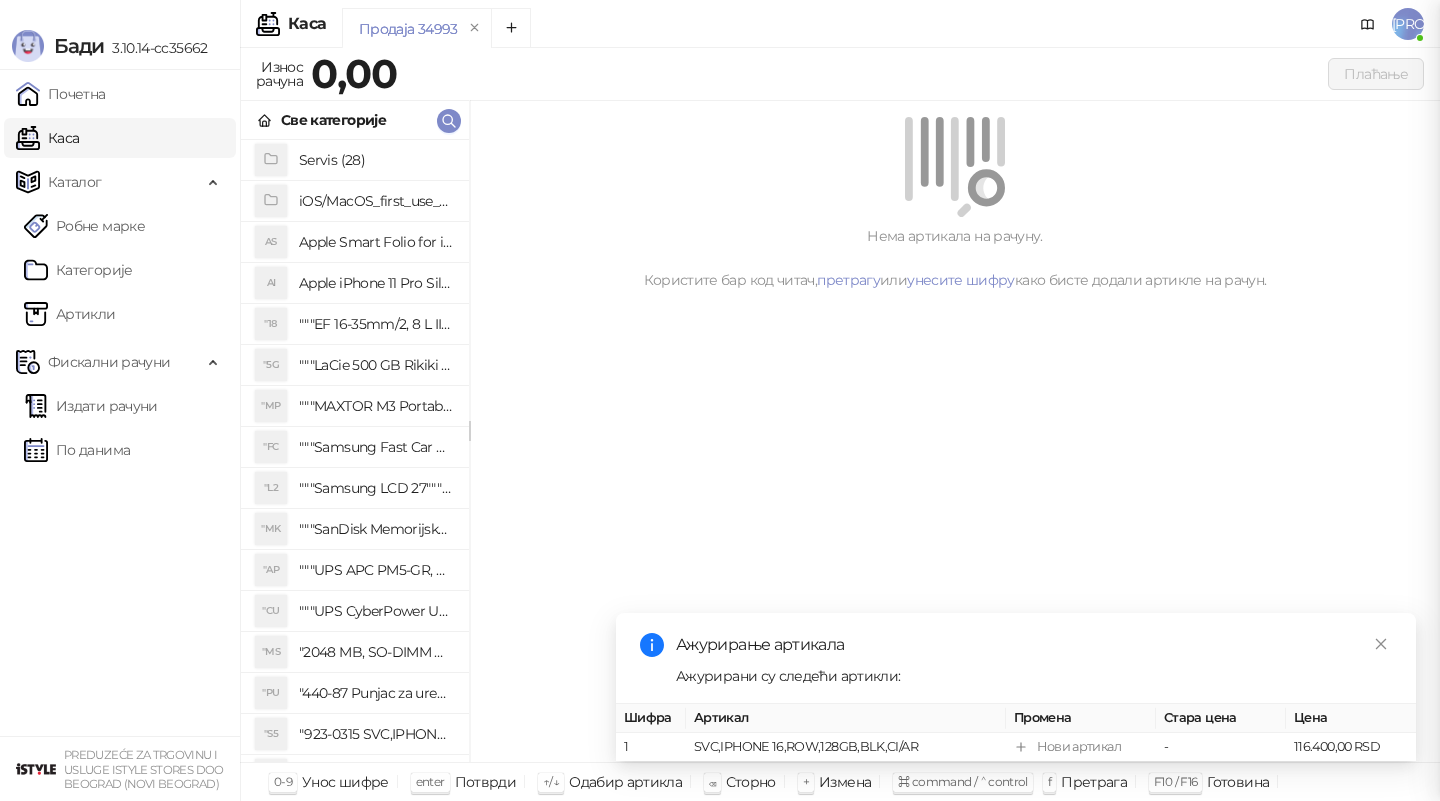 scroll, scrollTop: 0, scrollLeft: 0, axis: both 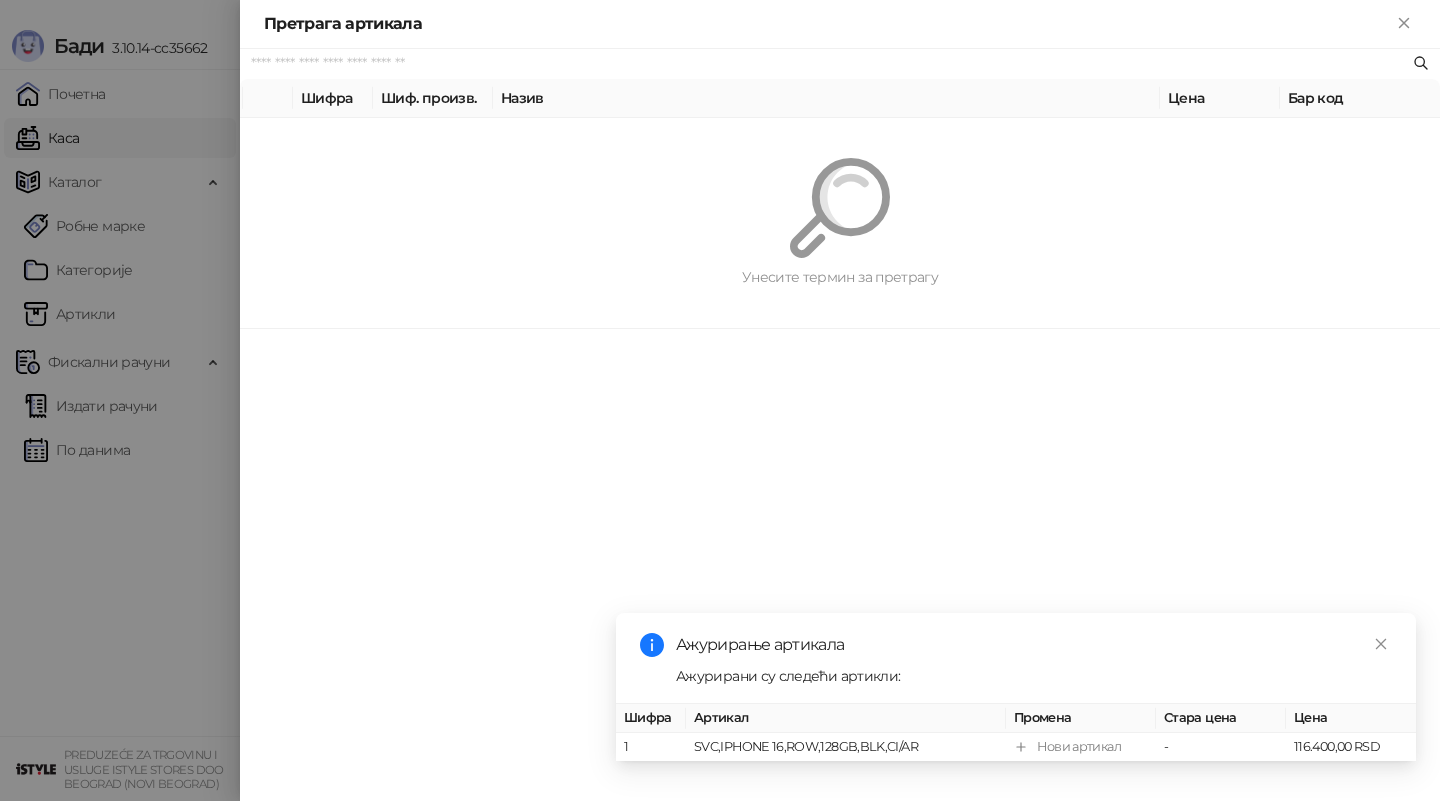 paste on "*********" 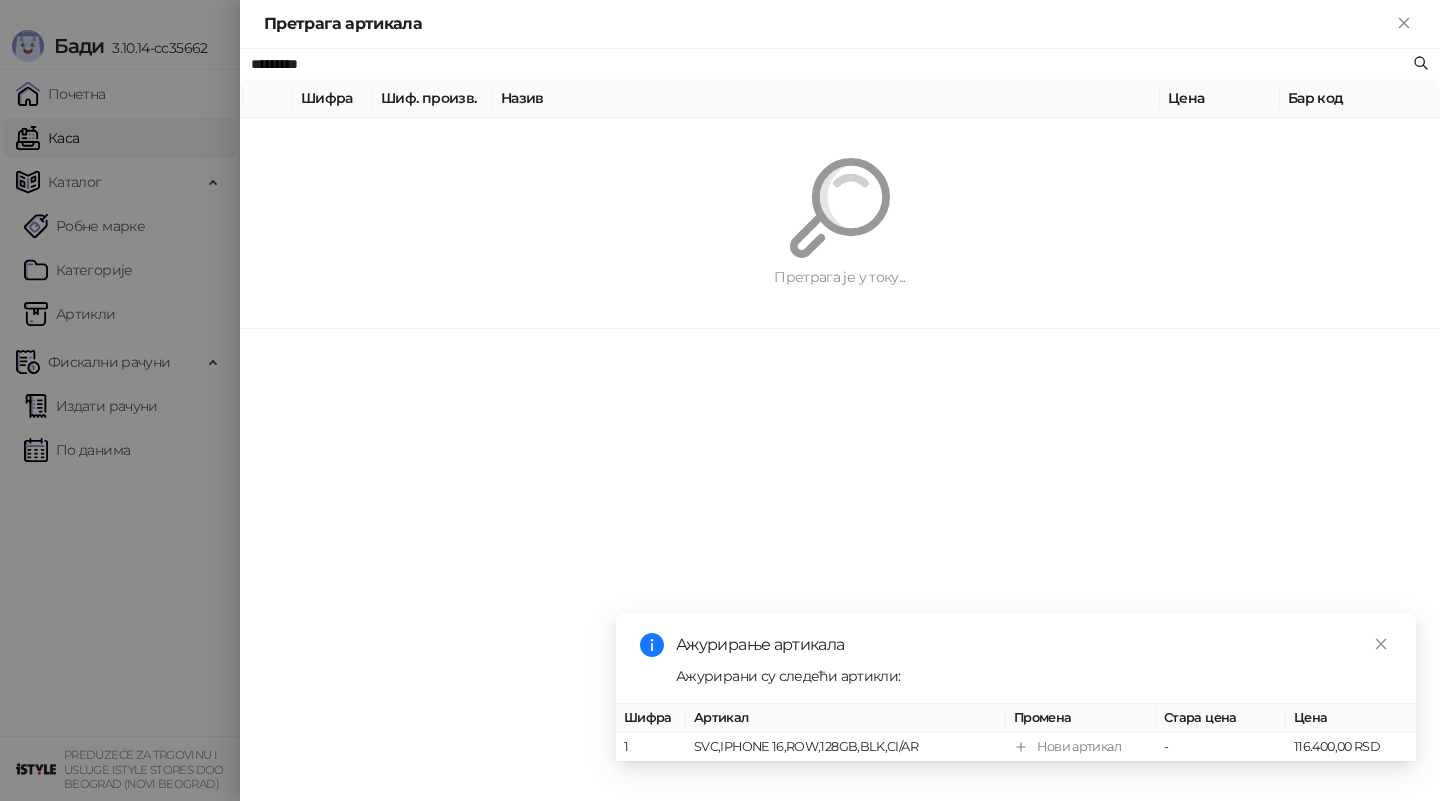 type on "*********" 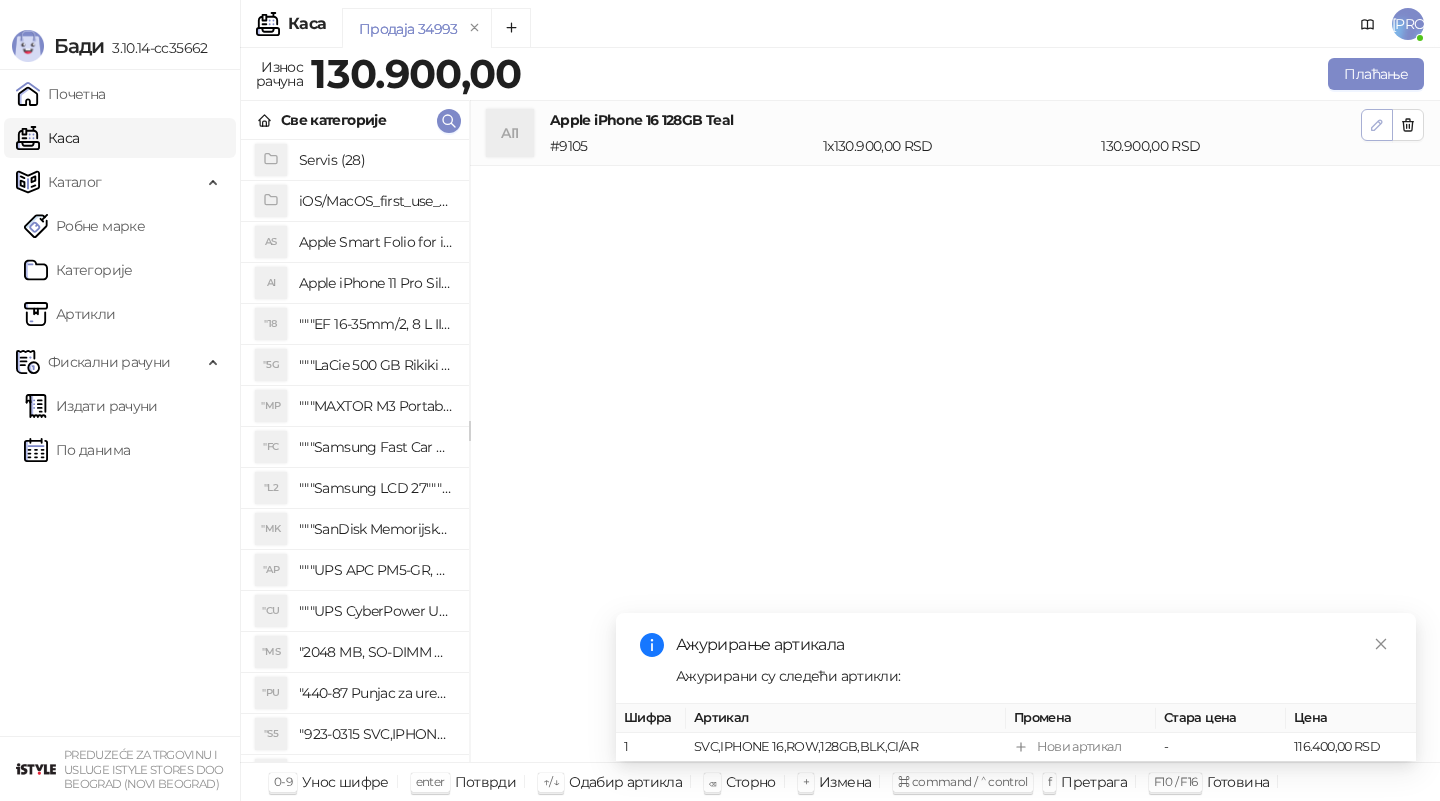 click 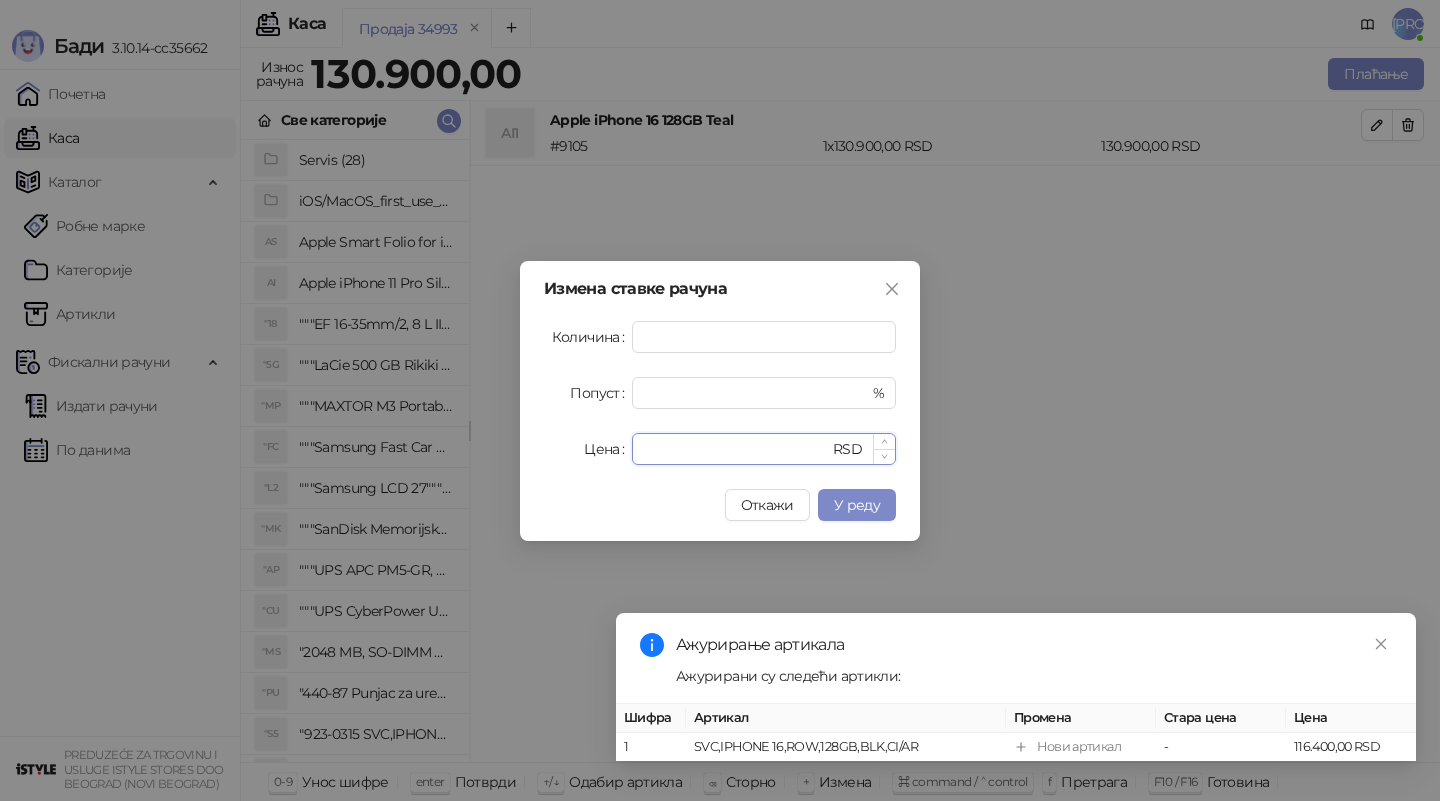 click on "******" at bounding box center [736, 449] 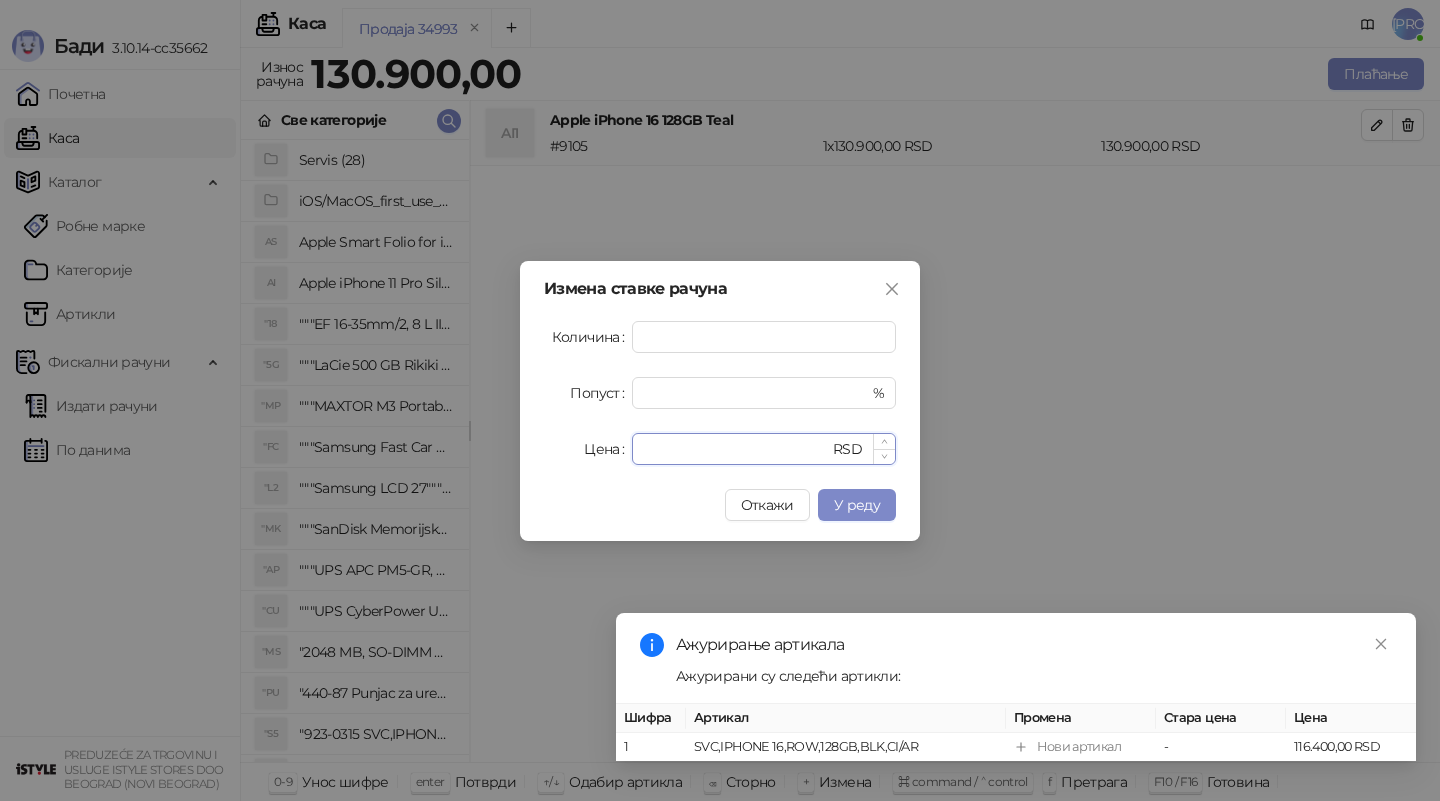 type on "******" 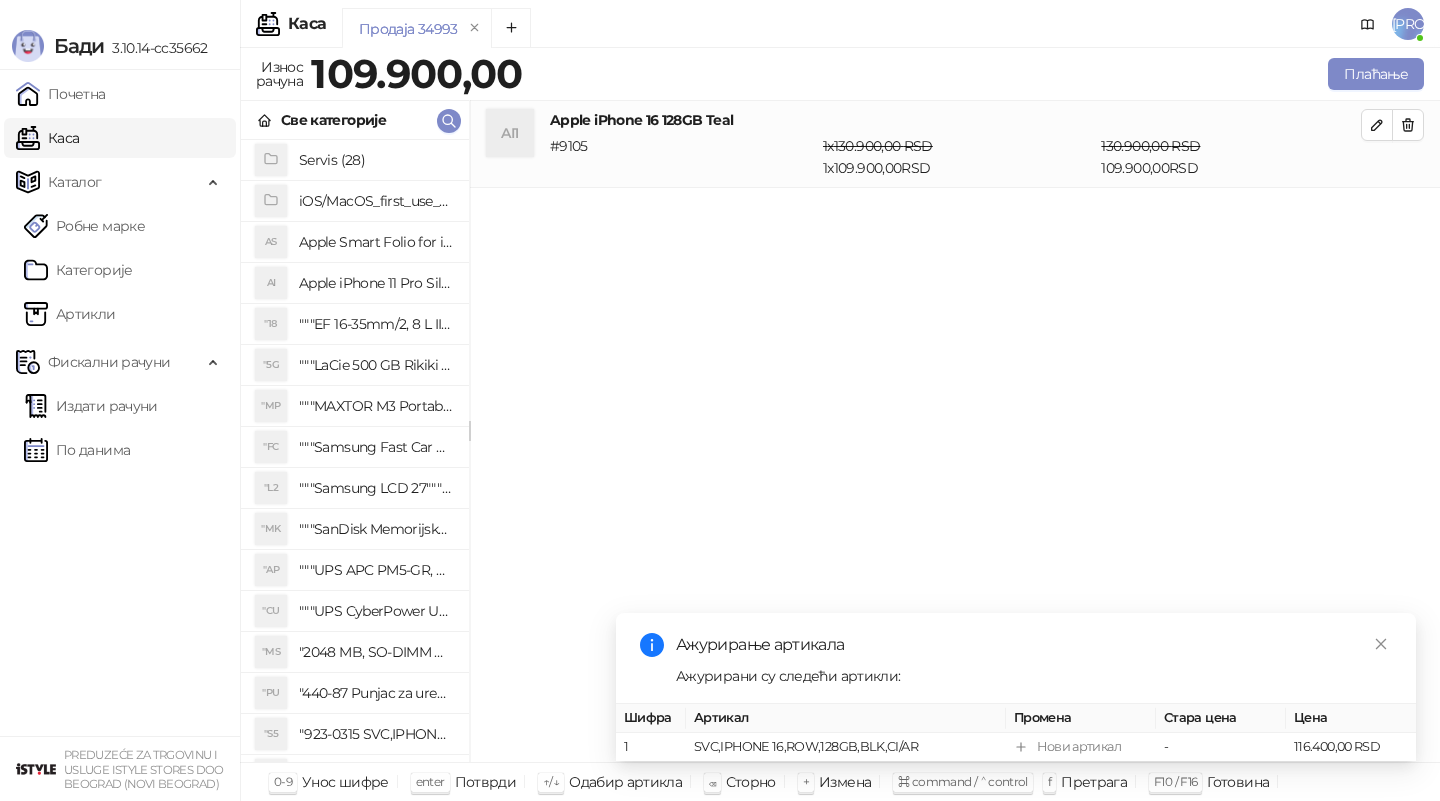 click on "Све категорије" at bounding box center [355, 120] 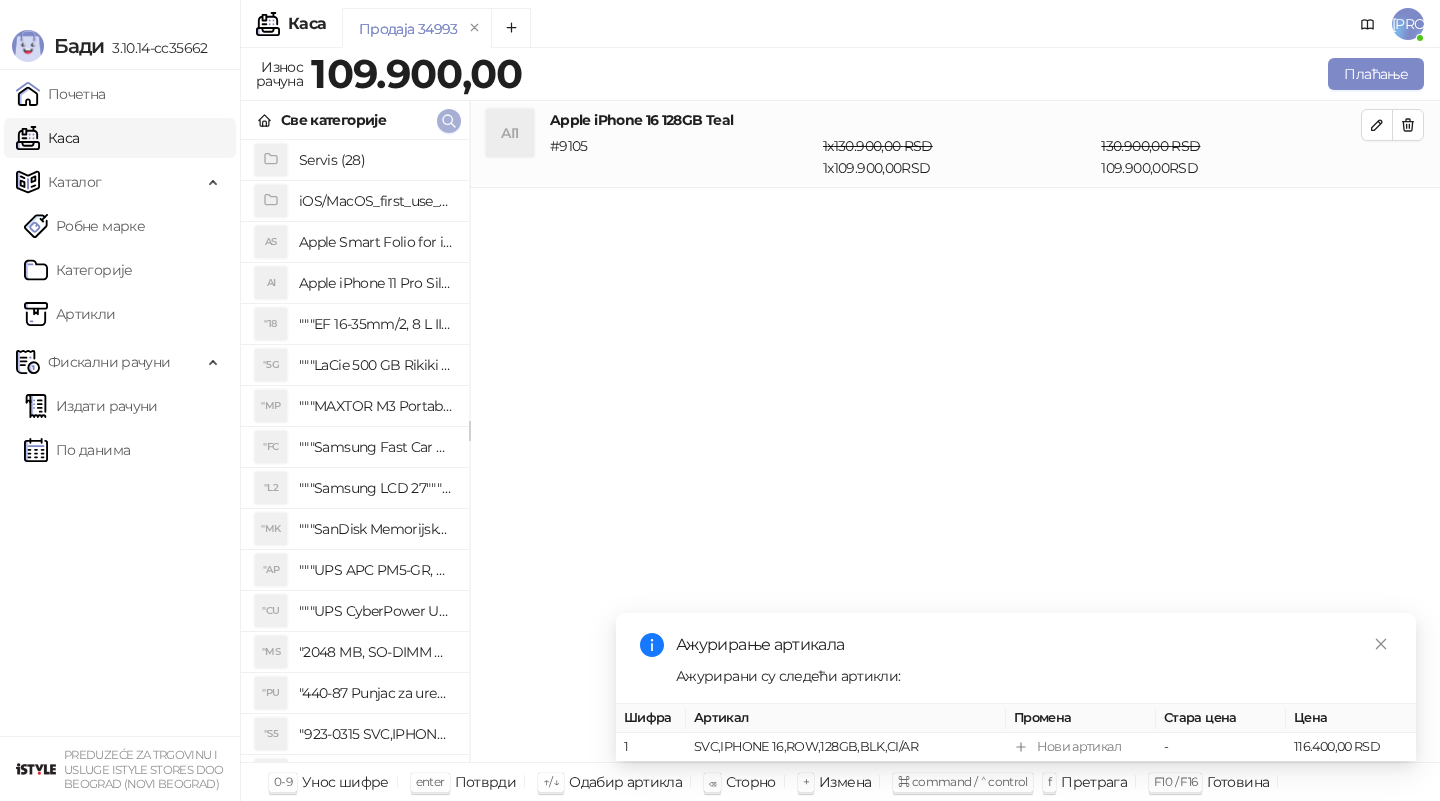 click 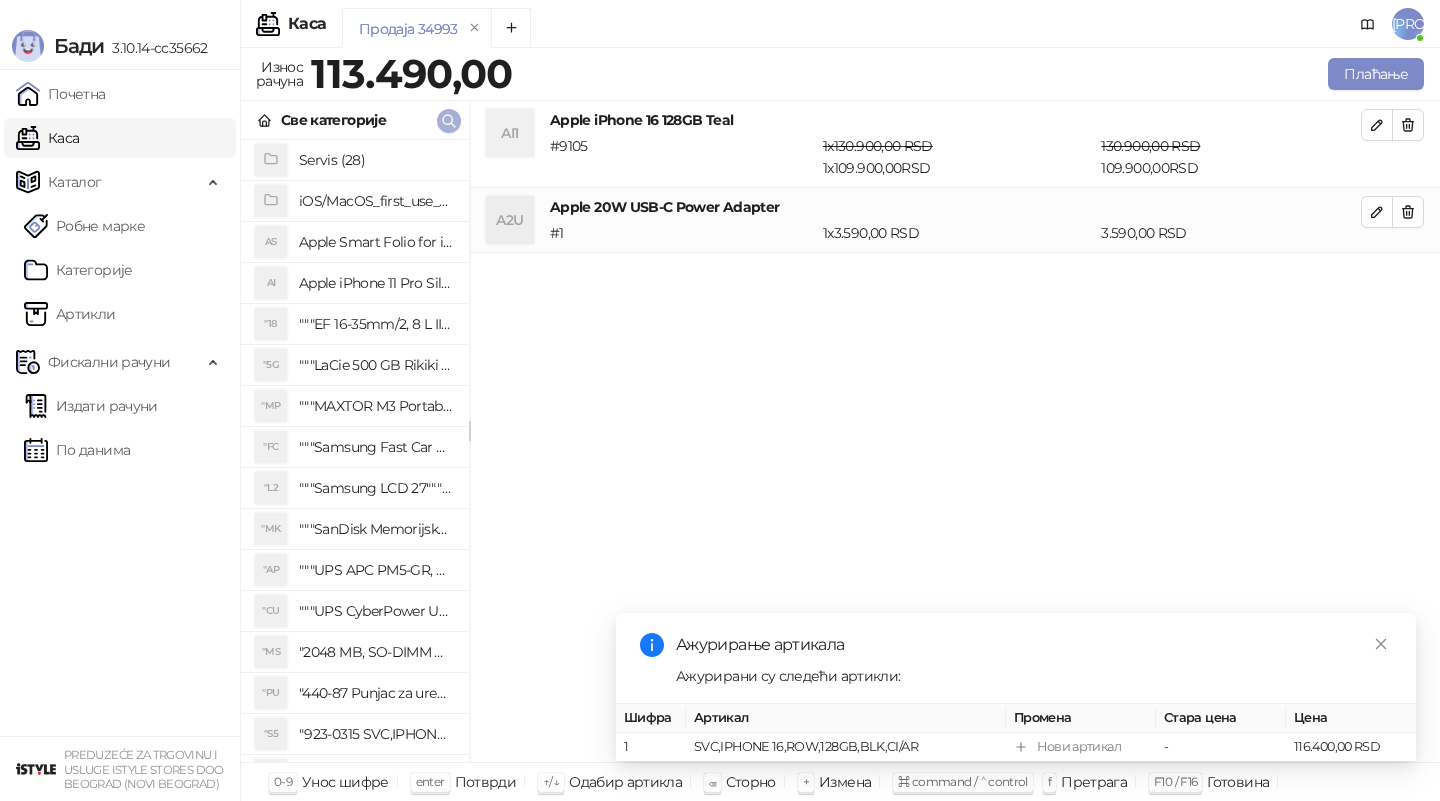click 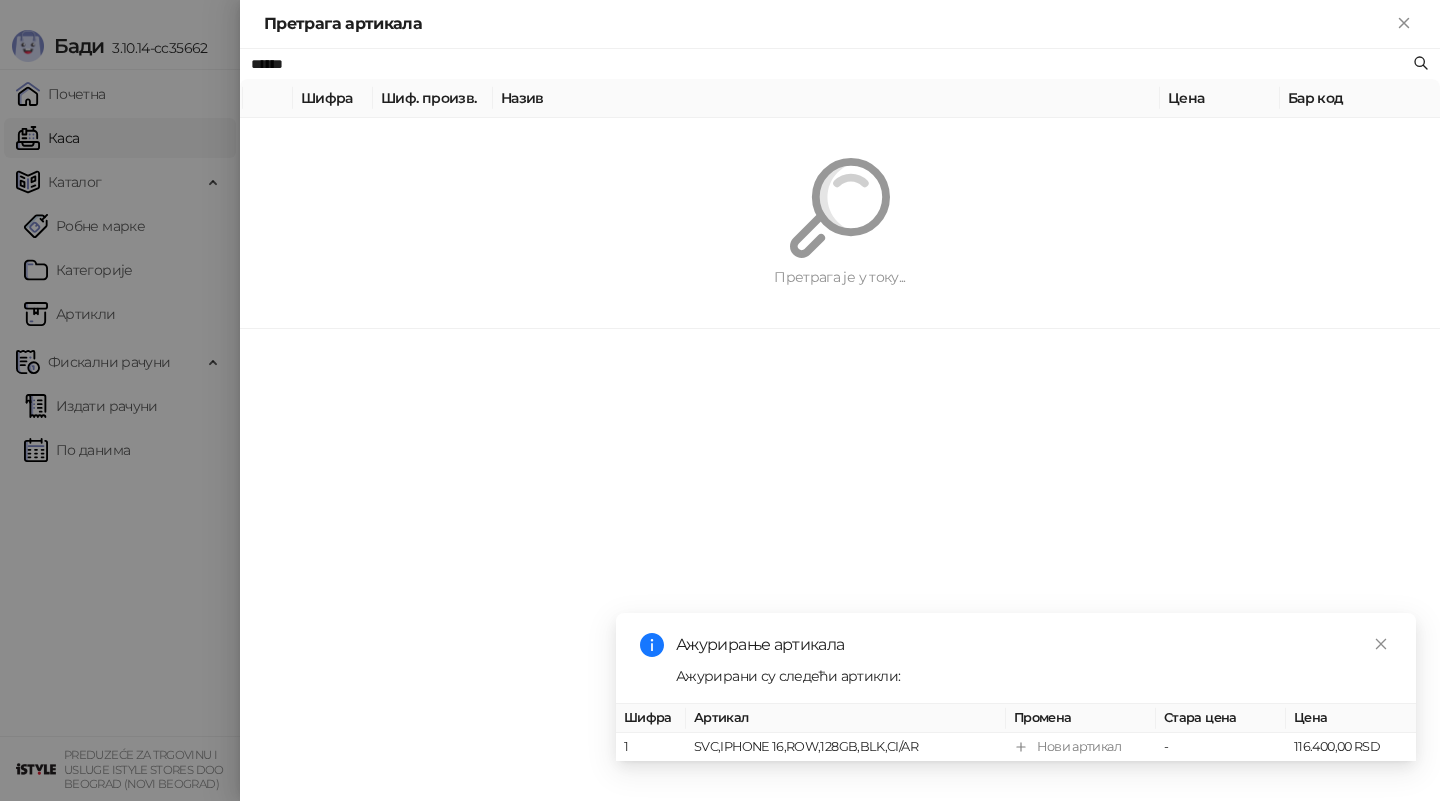 type on "*****" 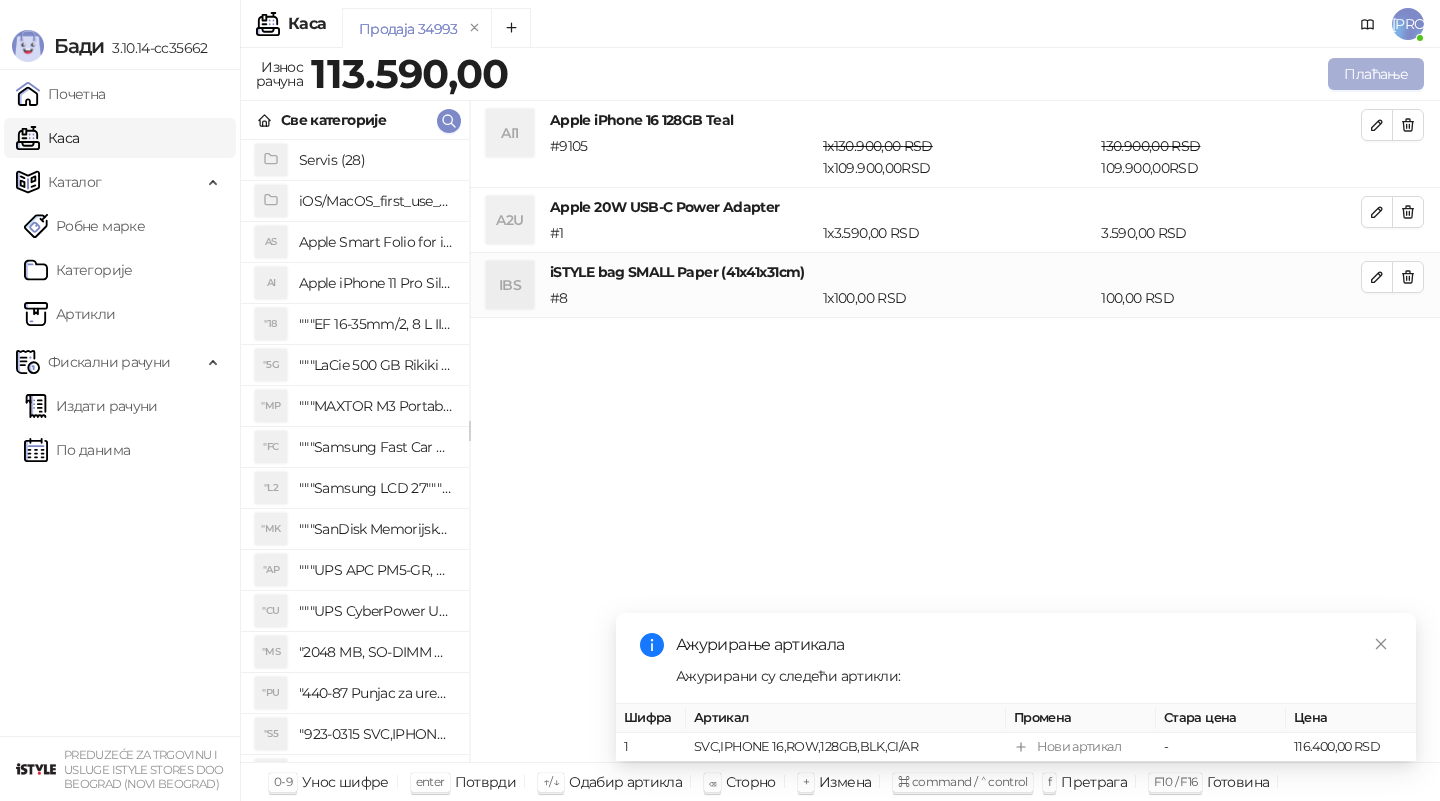 click on "Плаћање" at bounding box center (1376, 74) 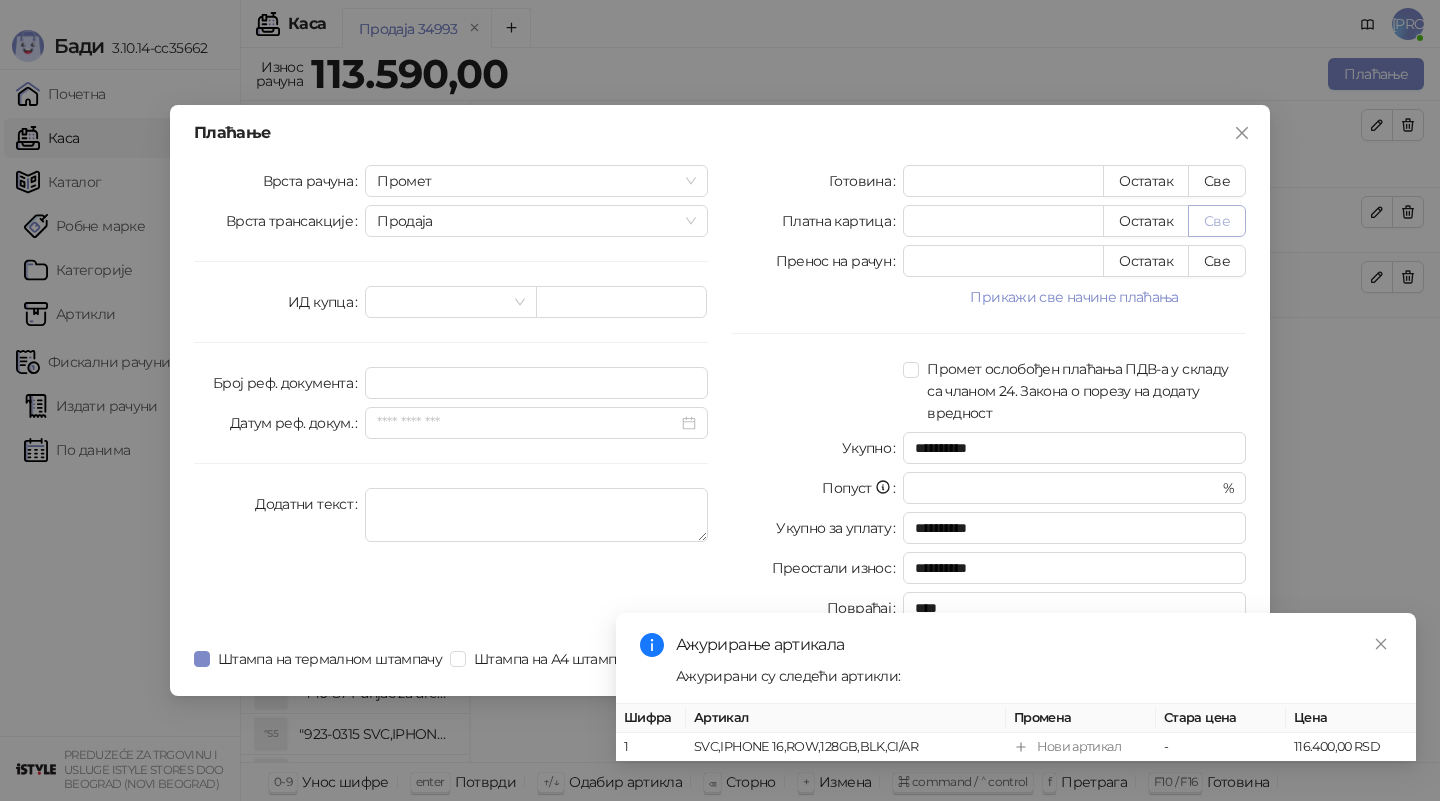 click on "Све" at bounding box center (1217, 221) 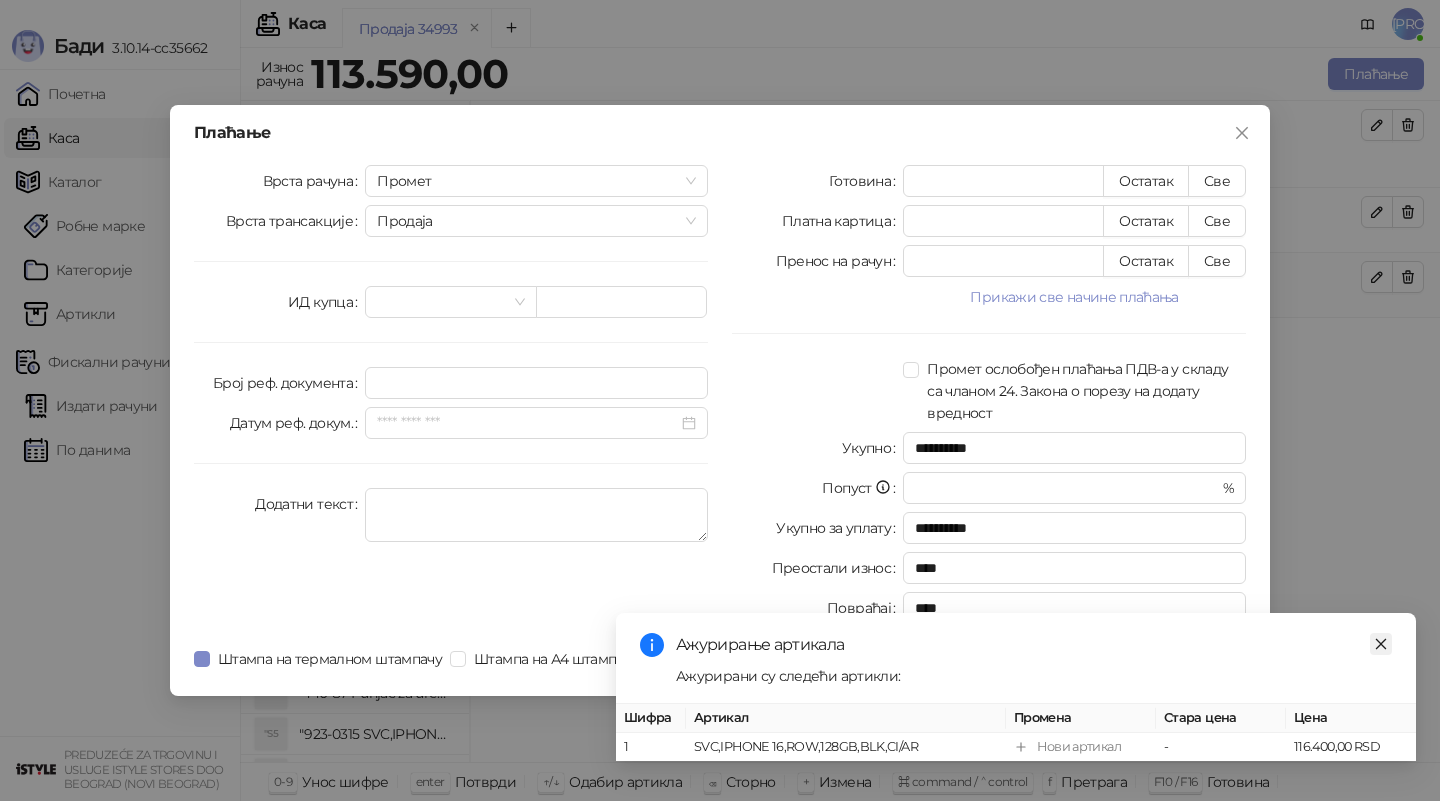 click at bounding box center [1381, 644] 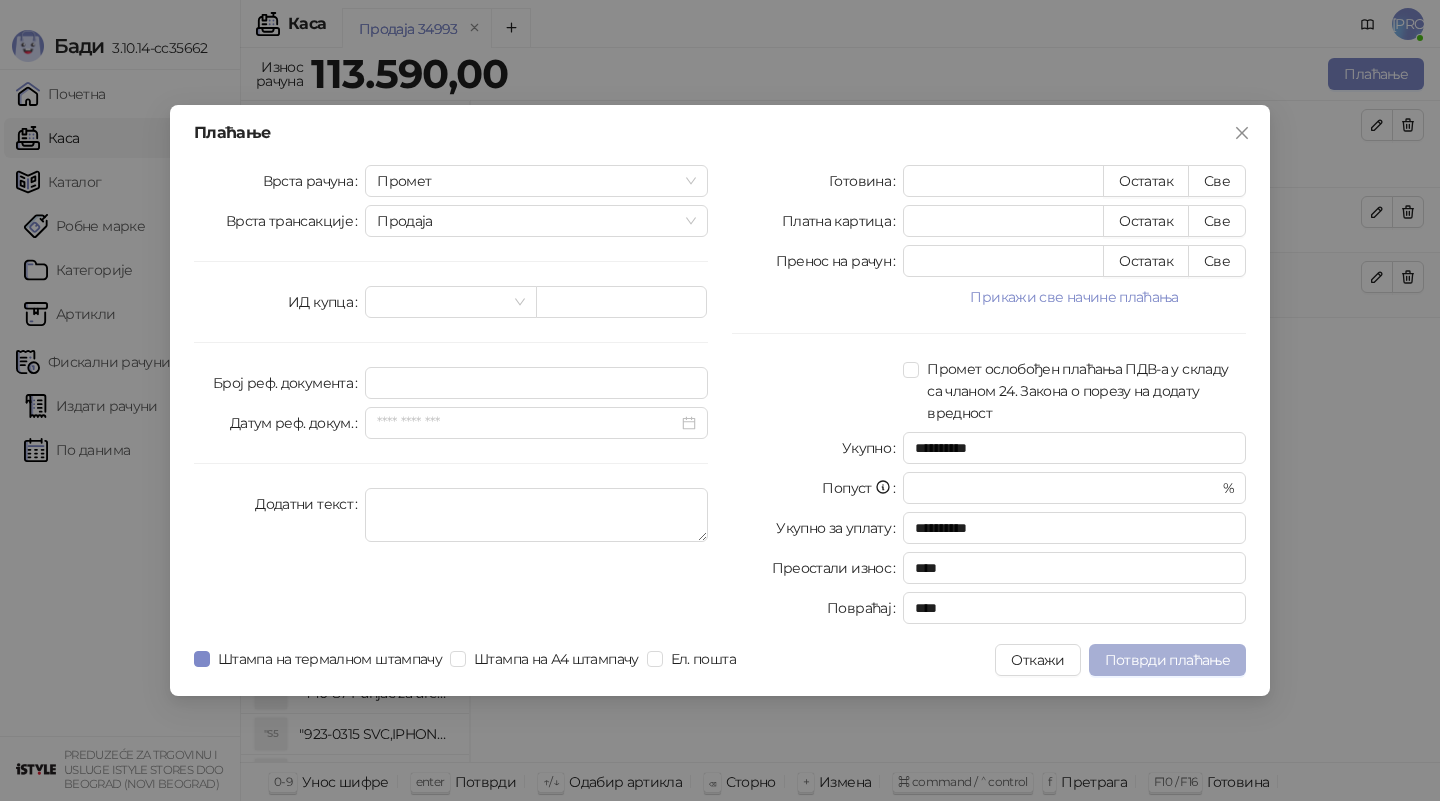 click on "Потврди плаћање" at bounding box center (1167, 660) 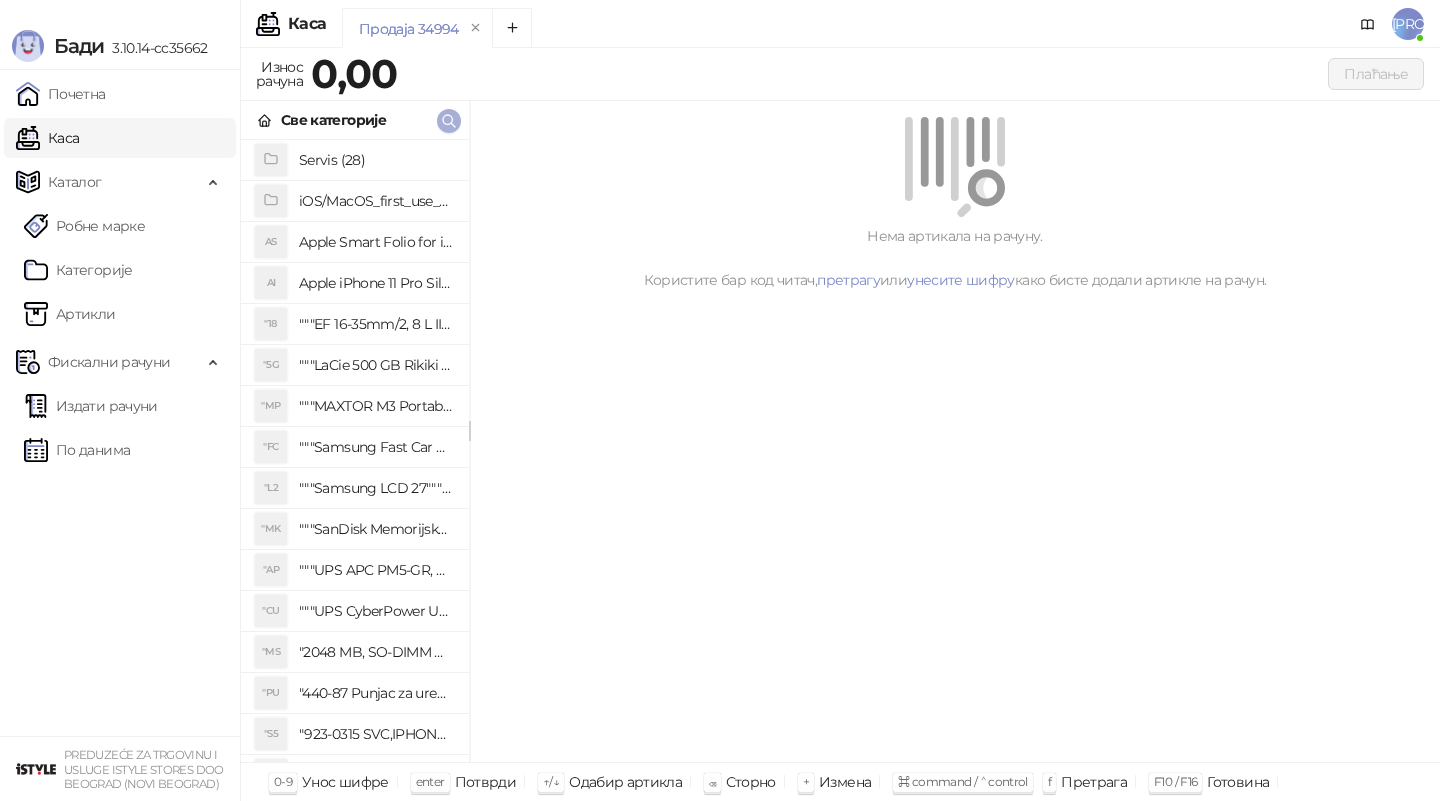 click 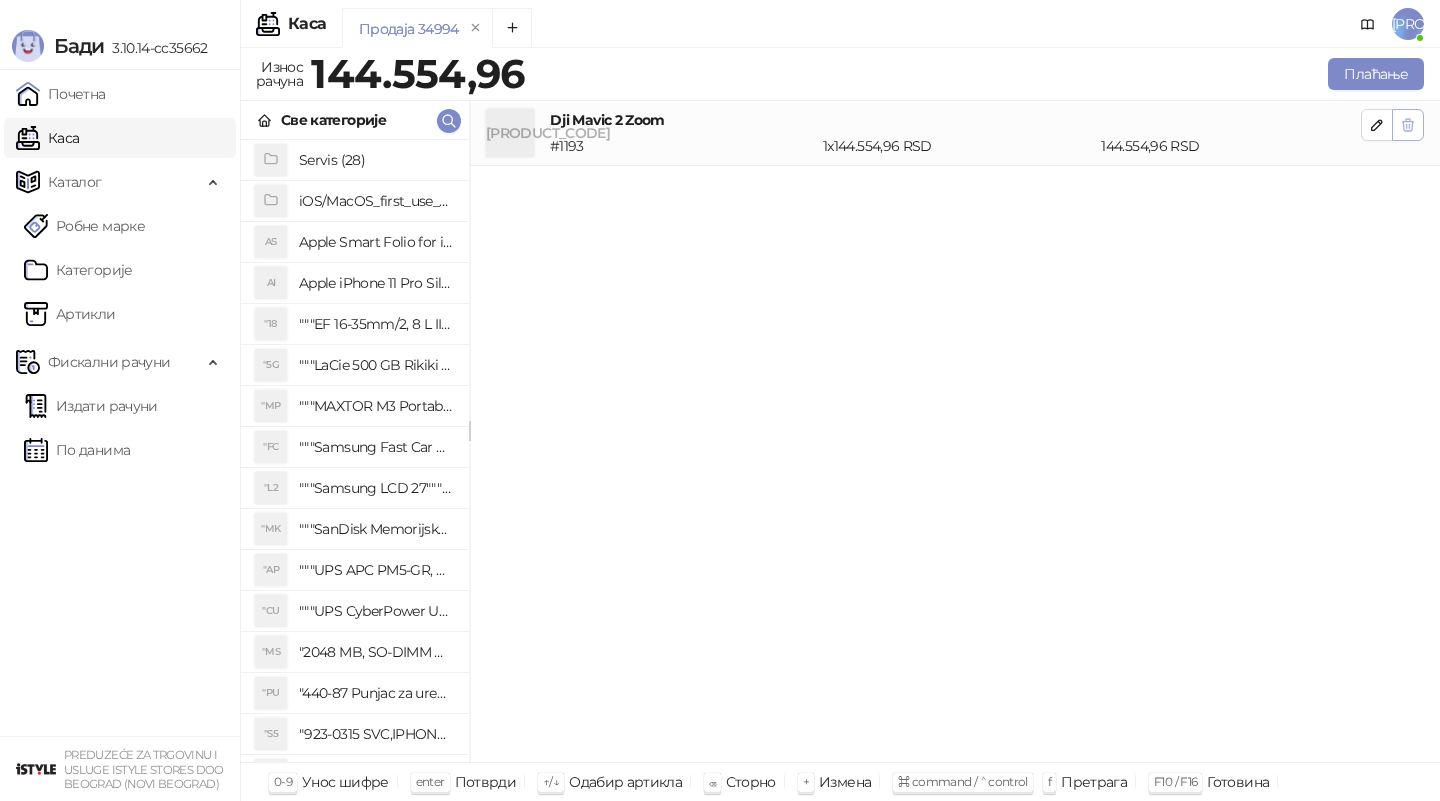 click 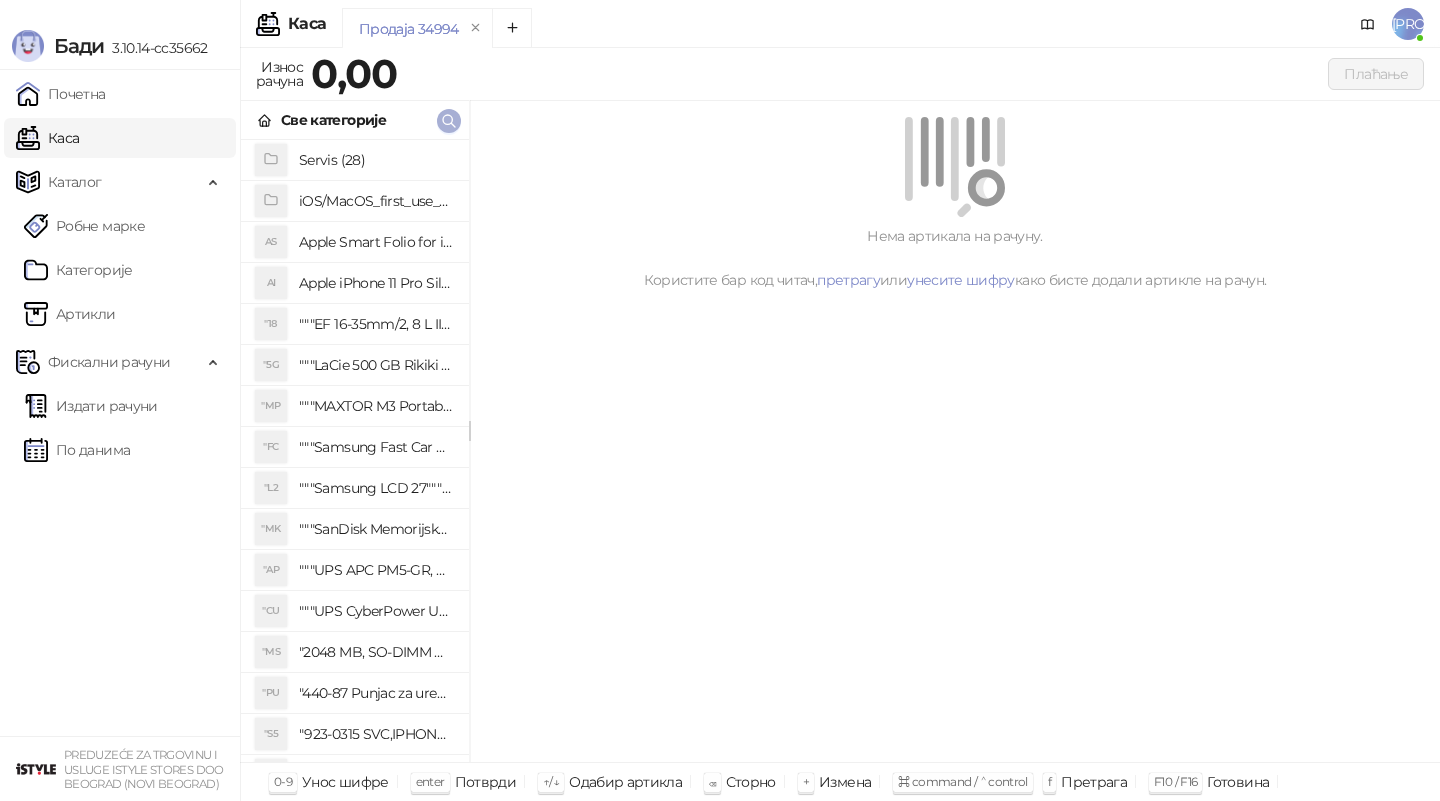 click 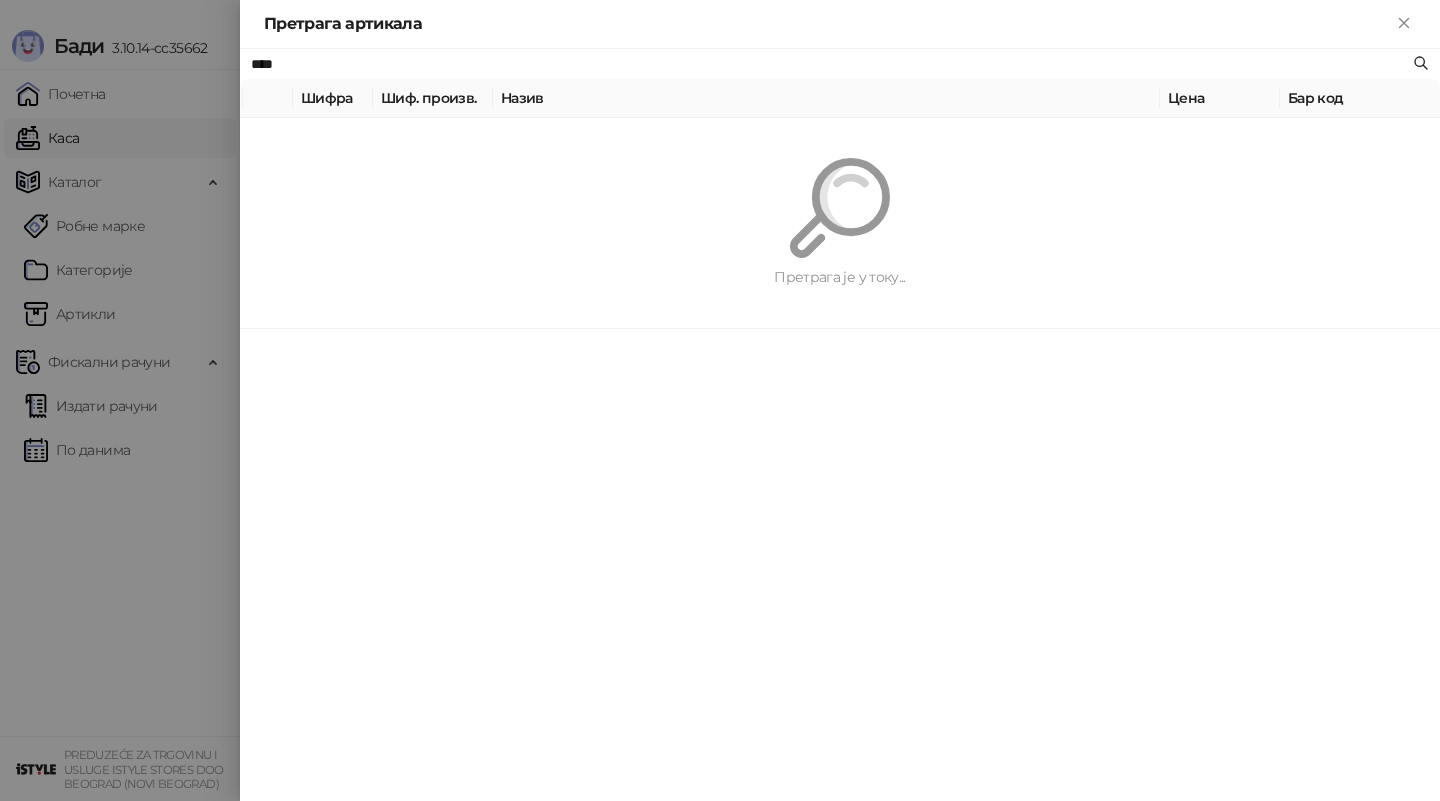type on "****" 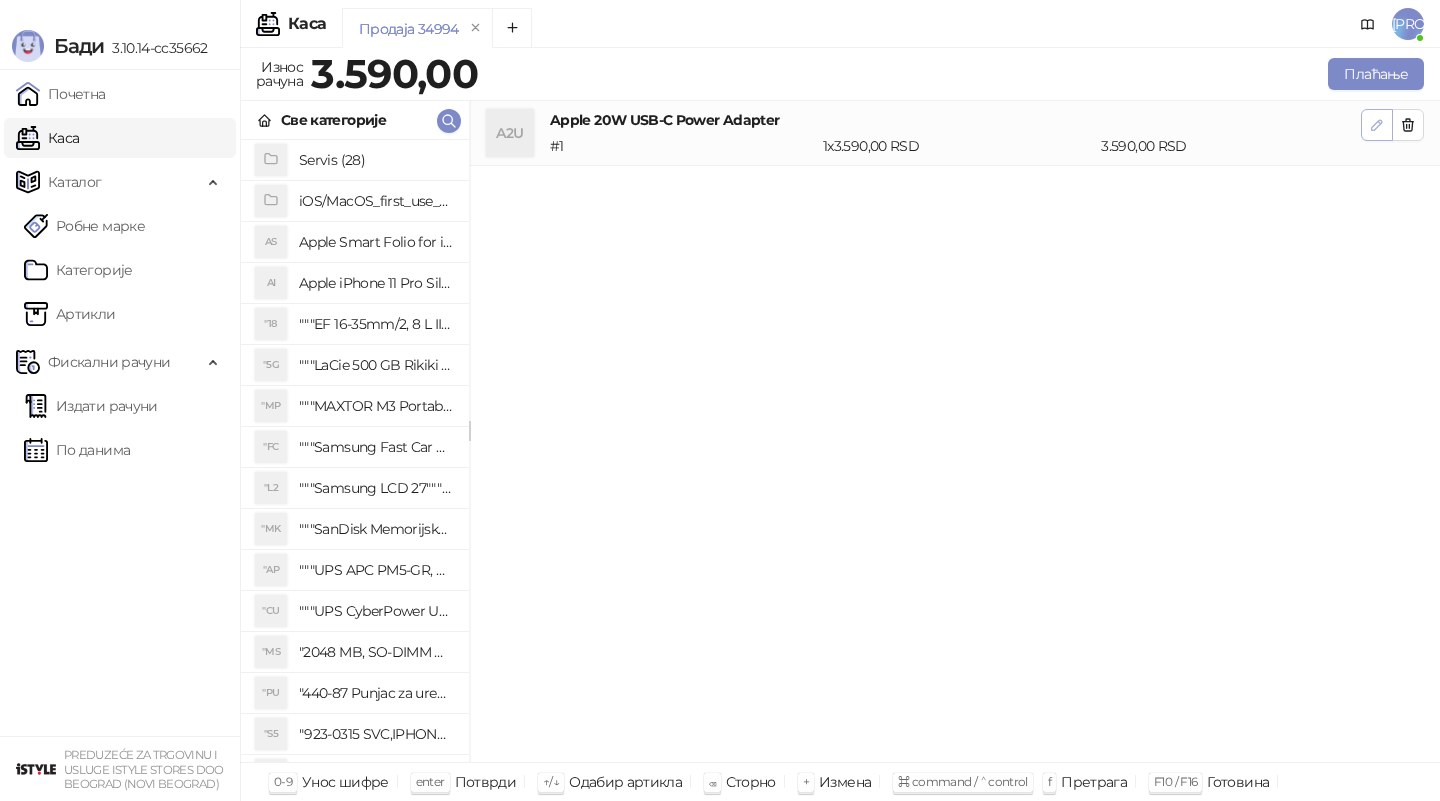 click at bounding box center [1377, 124] 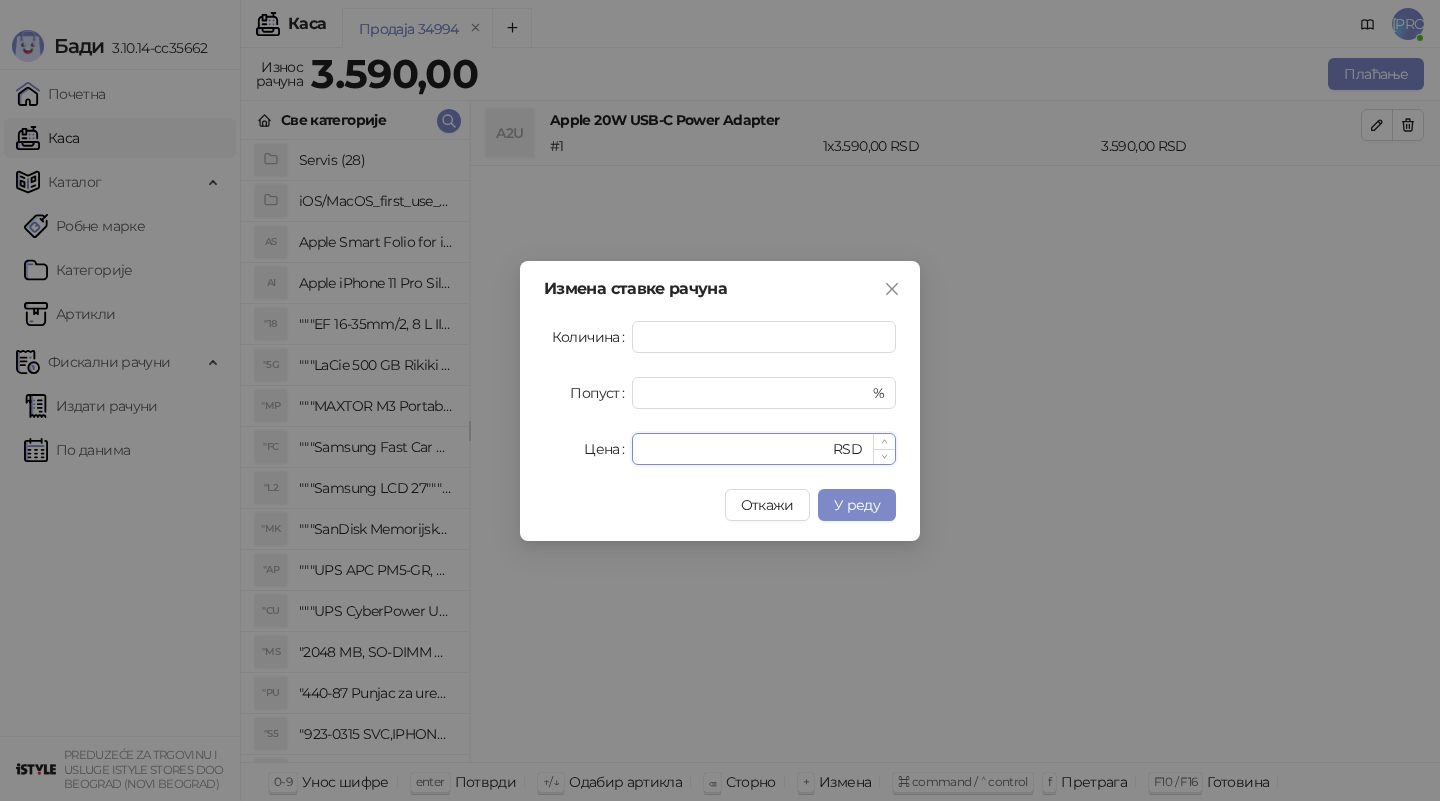click on "****" at bounding box center (736, 449) 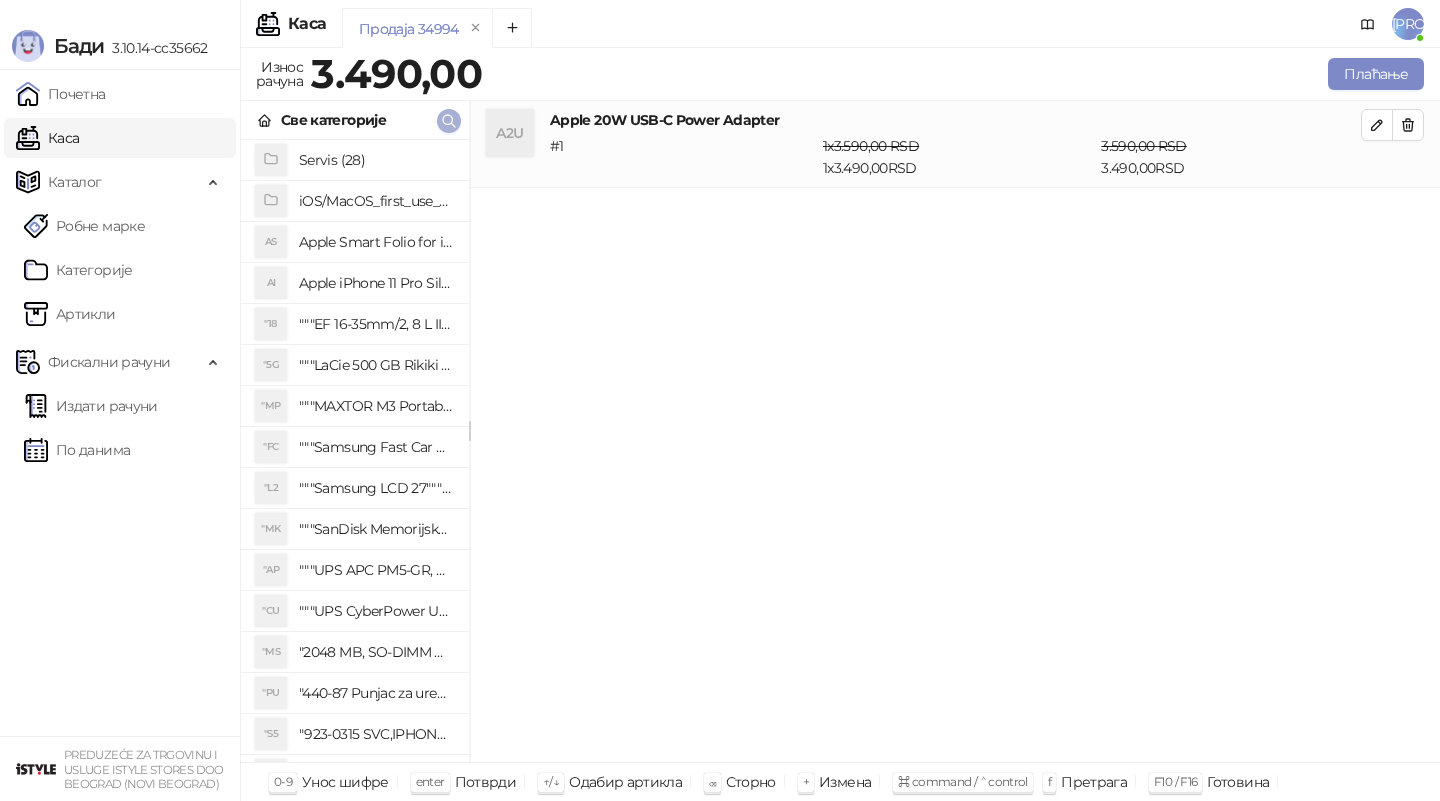 click 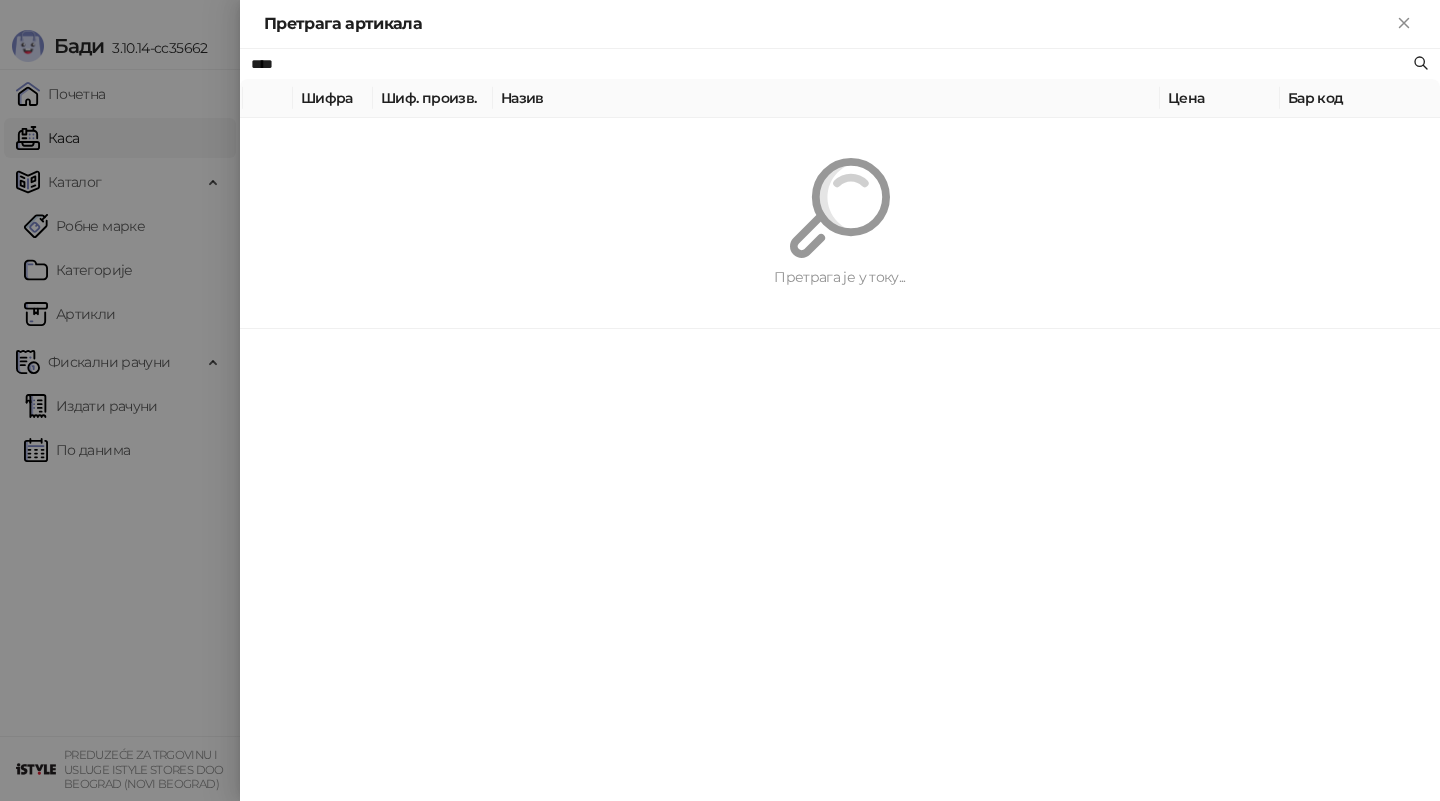 type on "****" 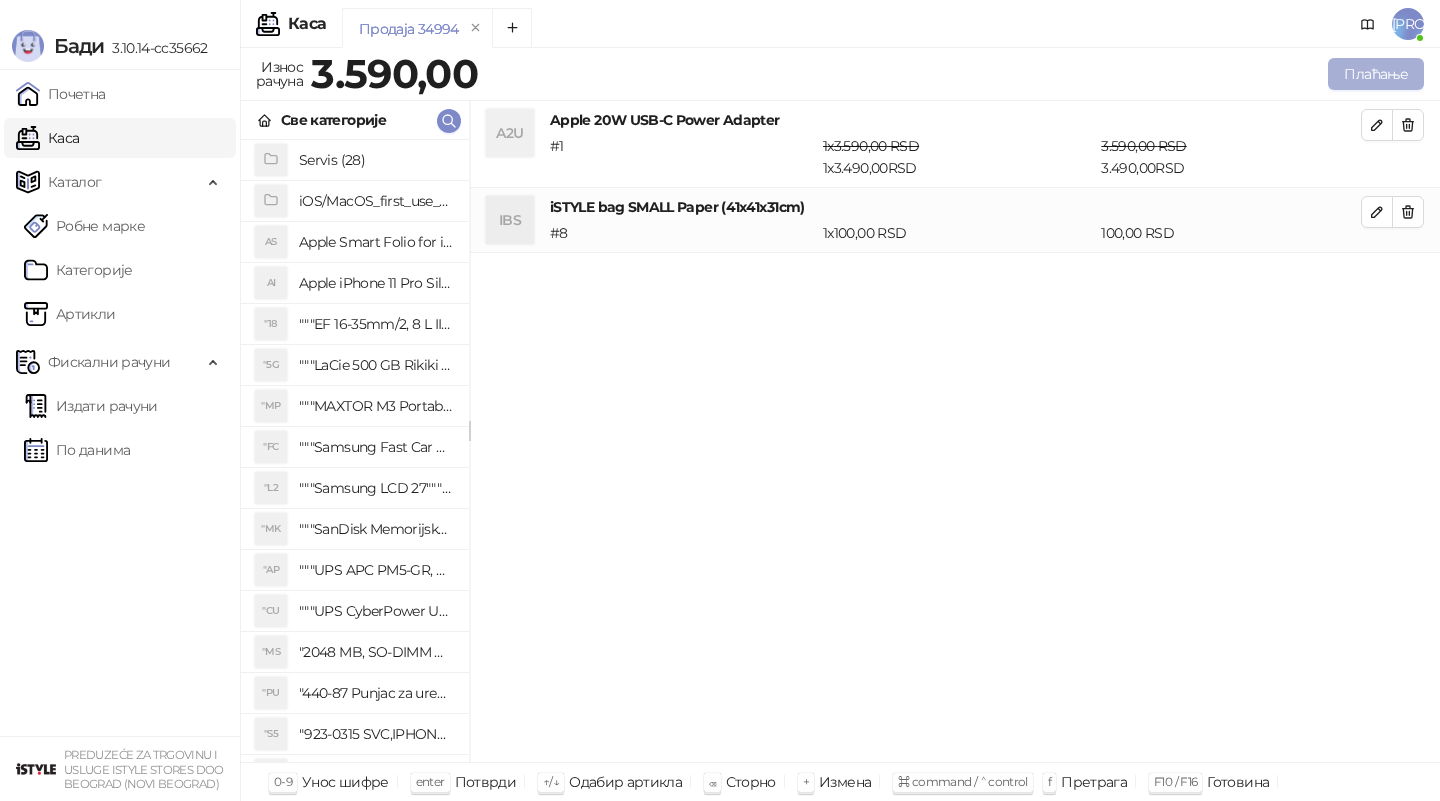 click on "Плаћање" at bounding box center [1376, 74] 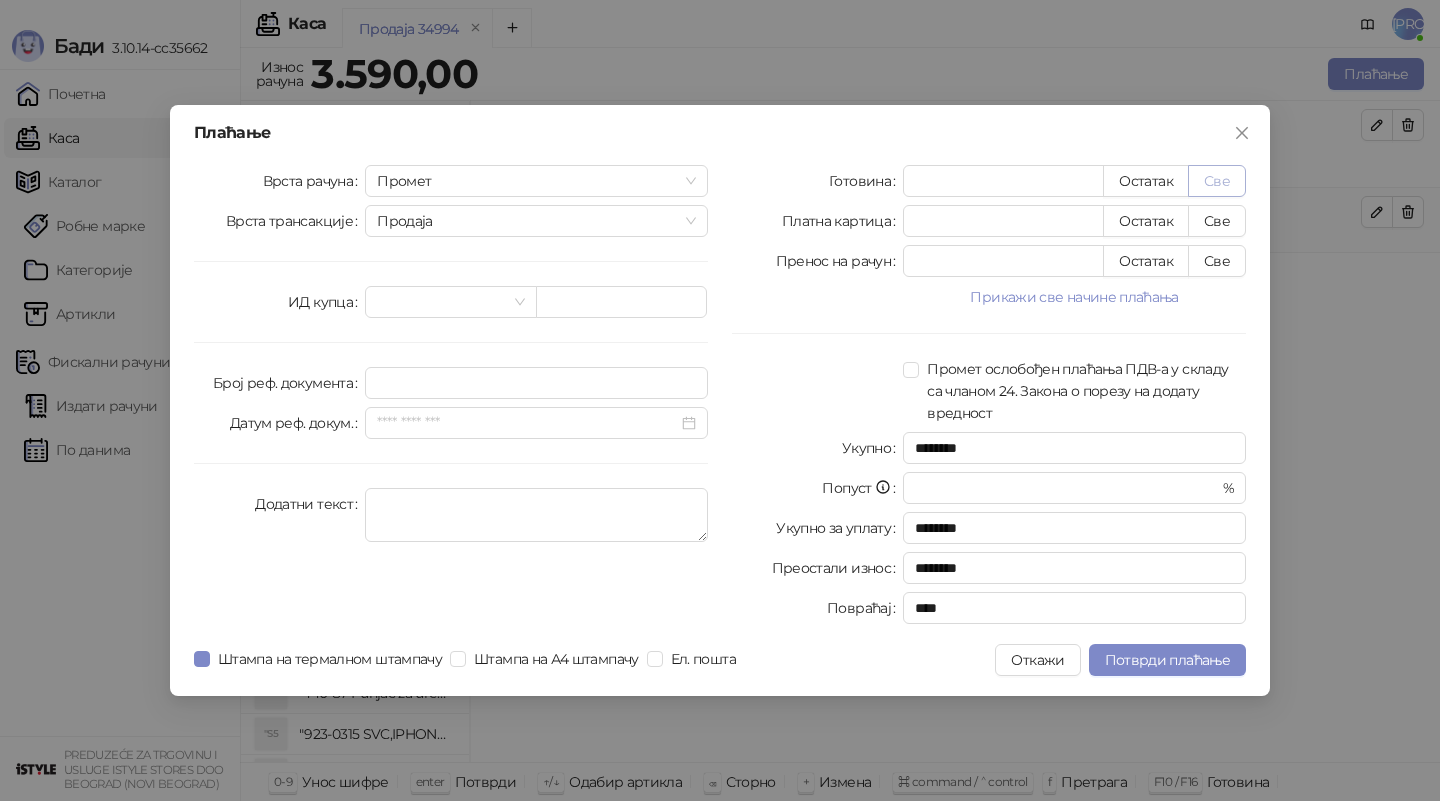 click on "Све" at bounding box center [1217, 181] 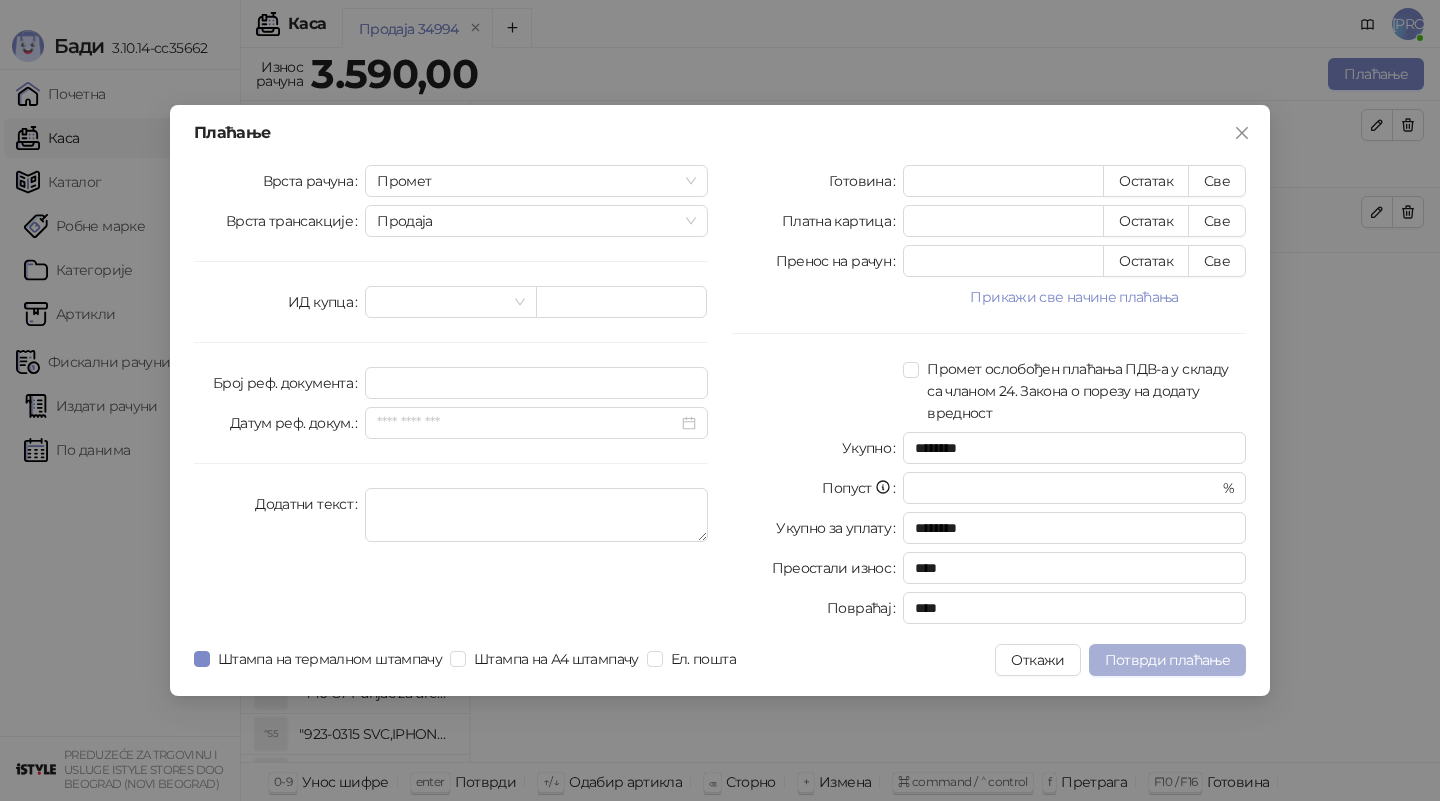 click on "Потврди плаћање" at bounding box center (1167, 660) 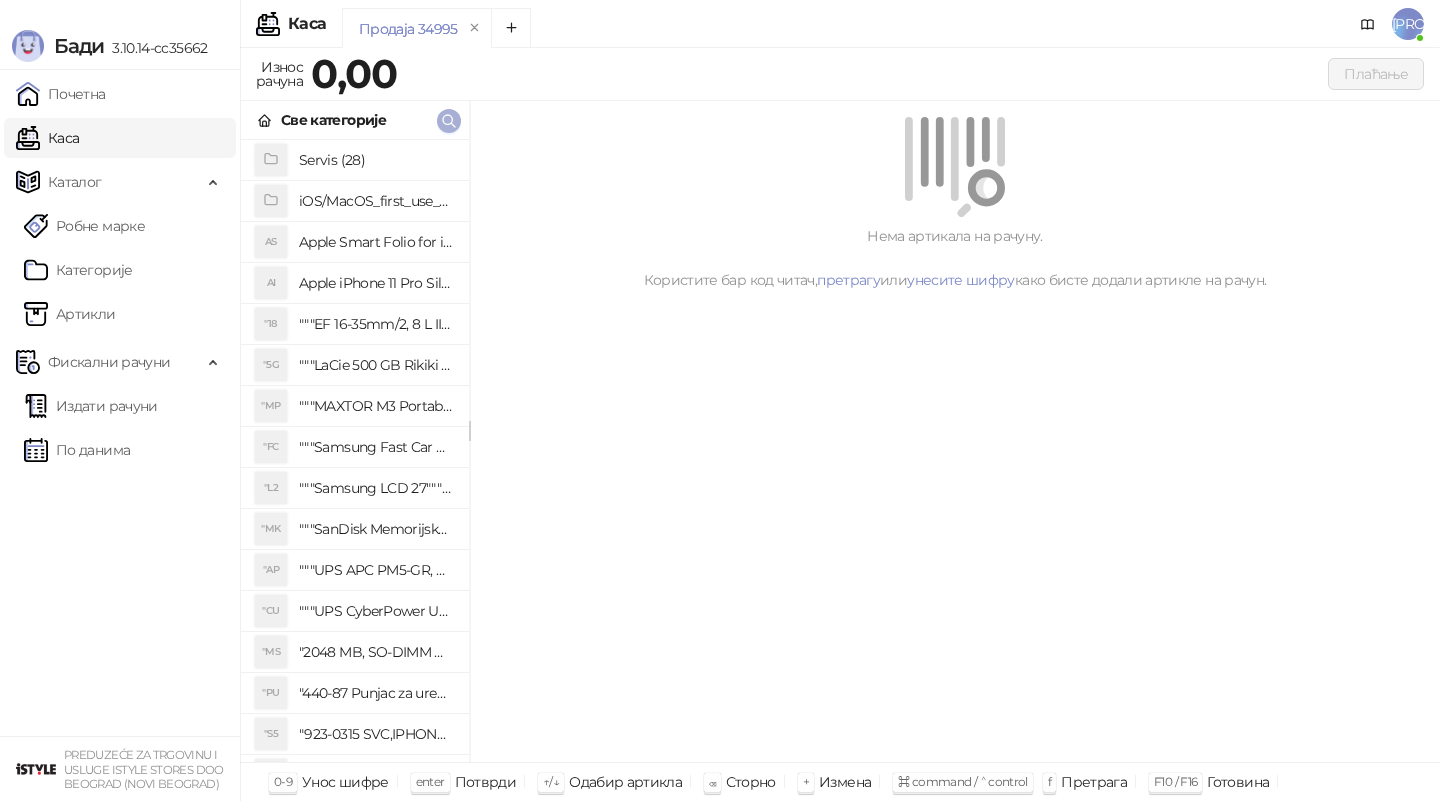 click 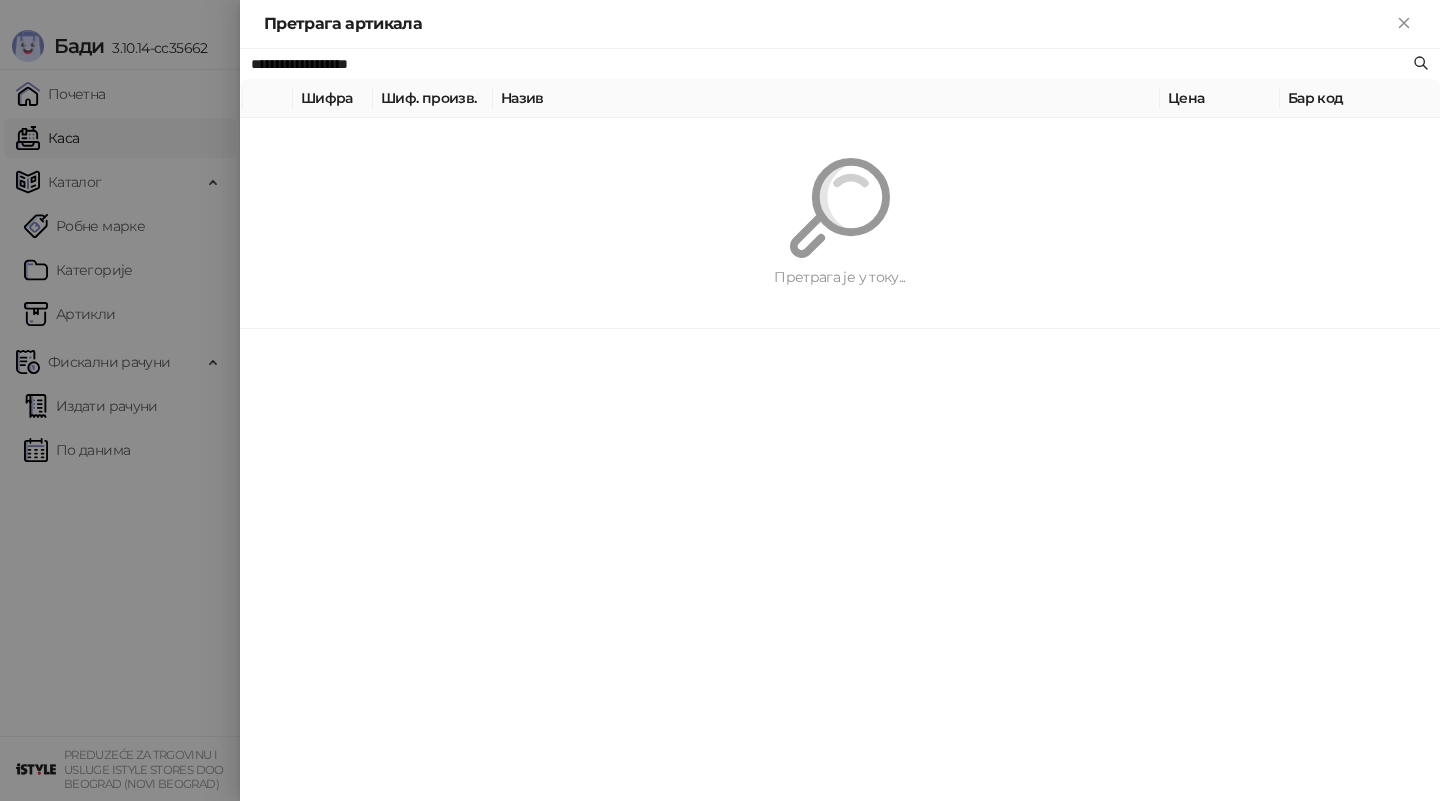 type on "**********" 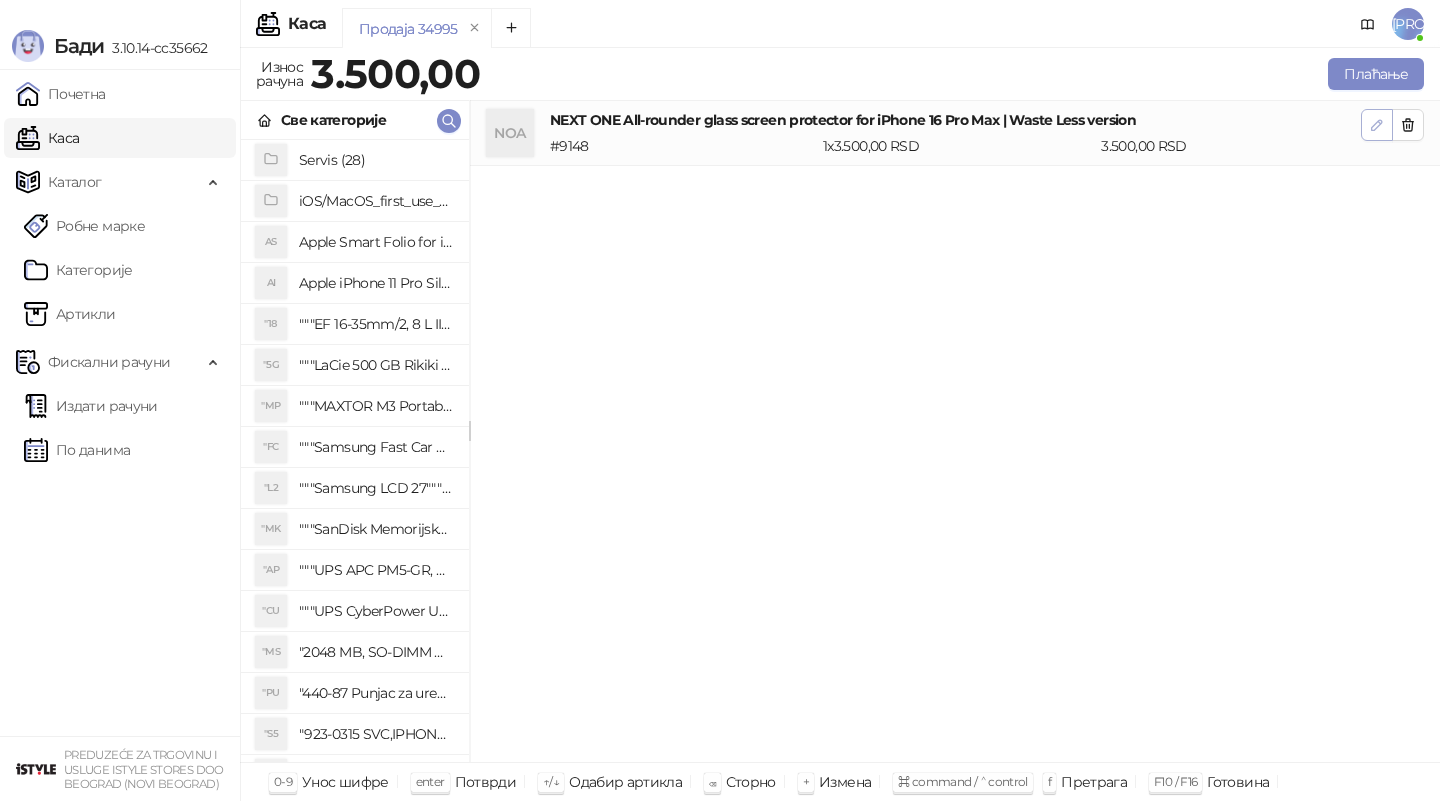 click 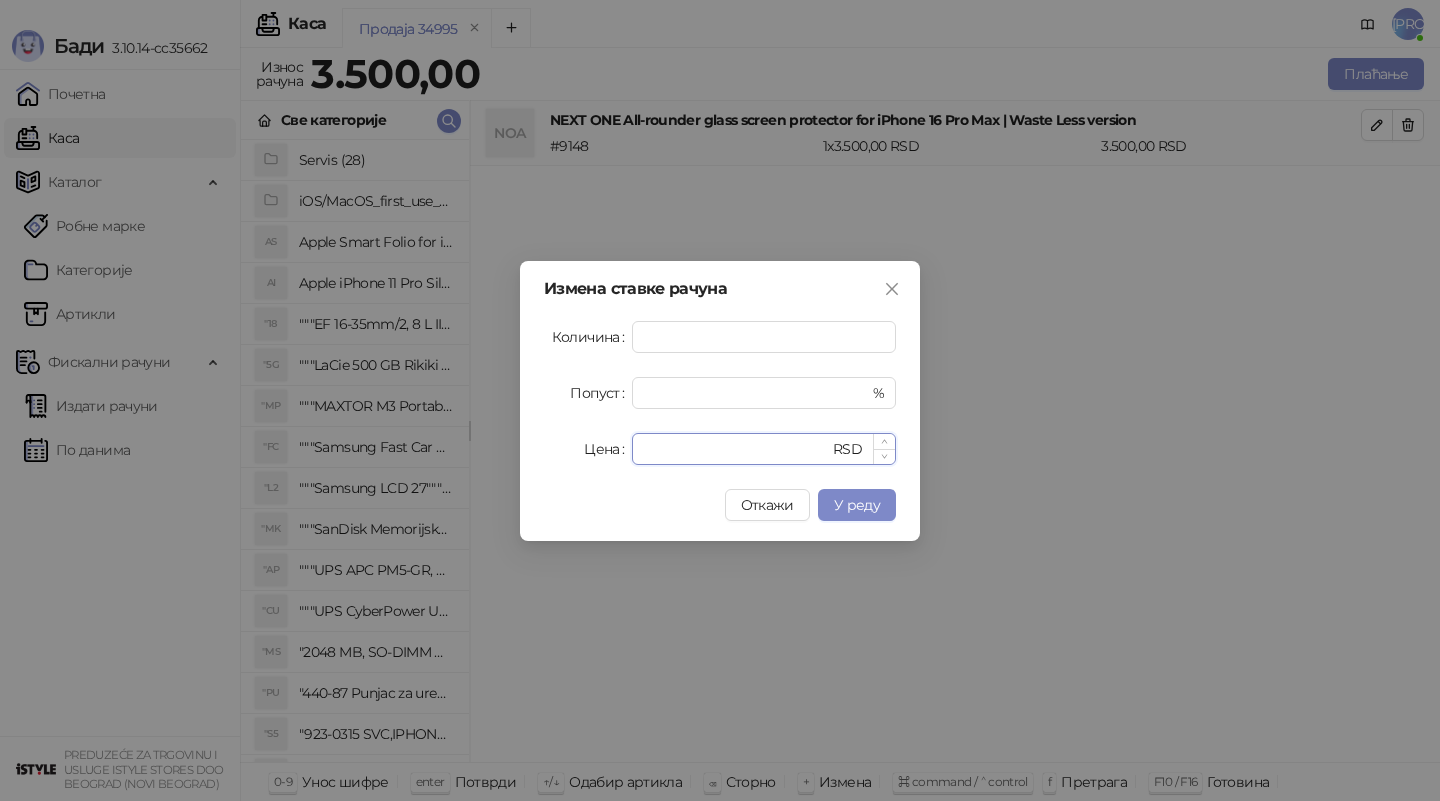 click on "****" at bounding box center [736, 449] 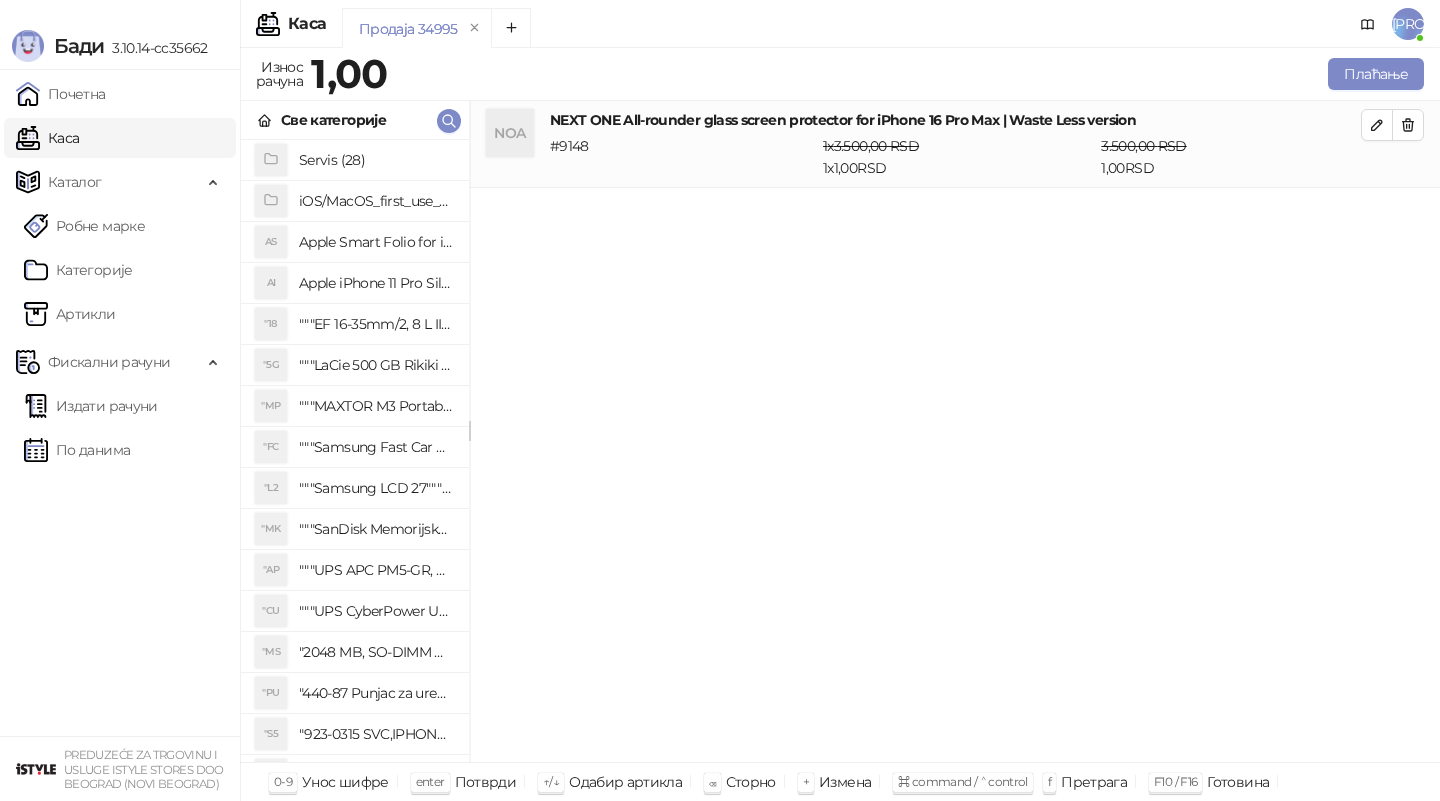 drag, startPoint x: 678, startPoint y: 443, endPoint x: 502, endPoint y: 139, distance: 351.27197 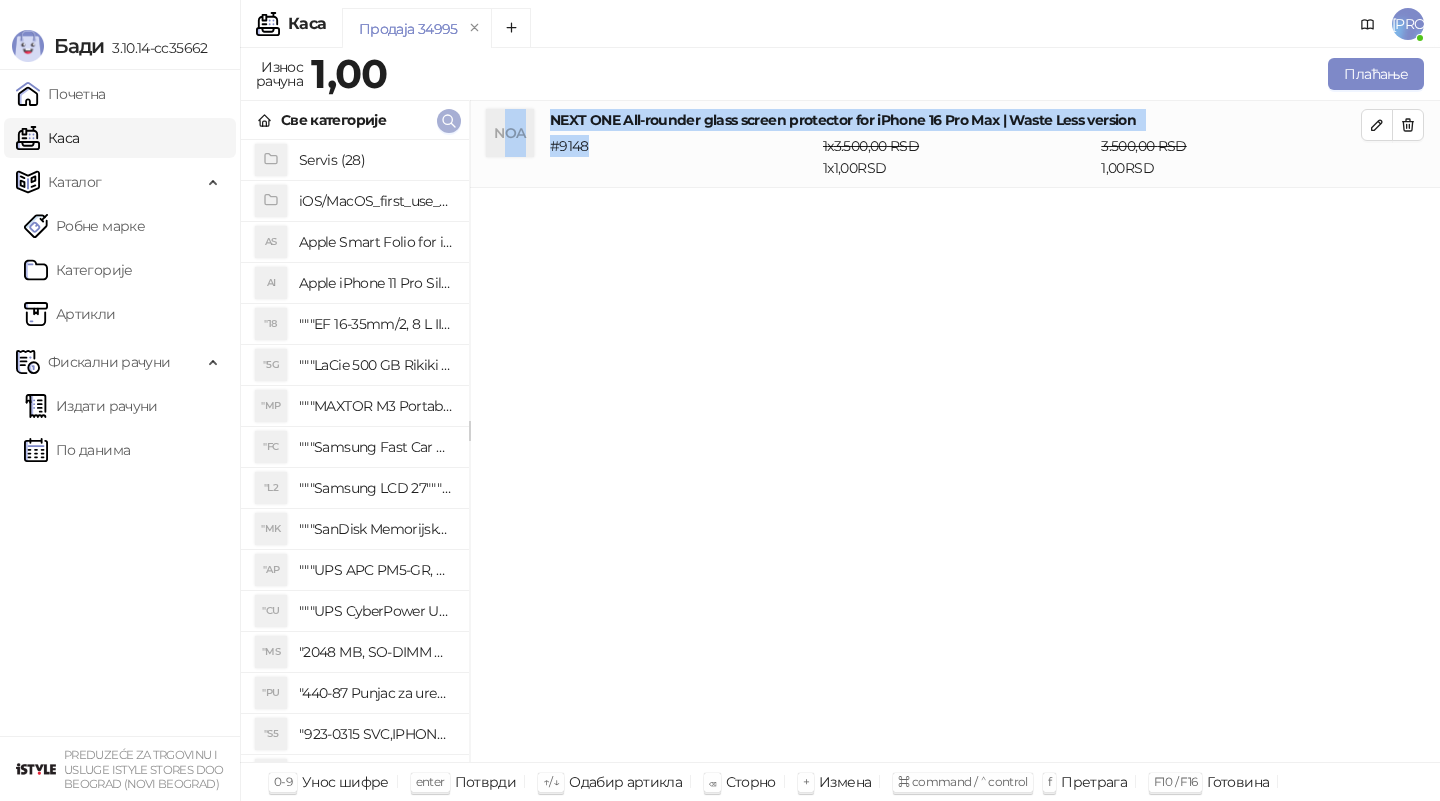click 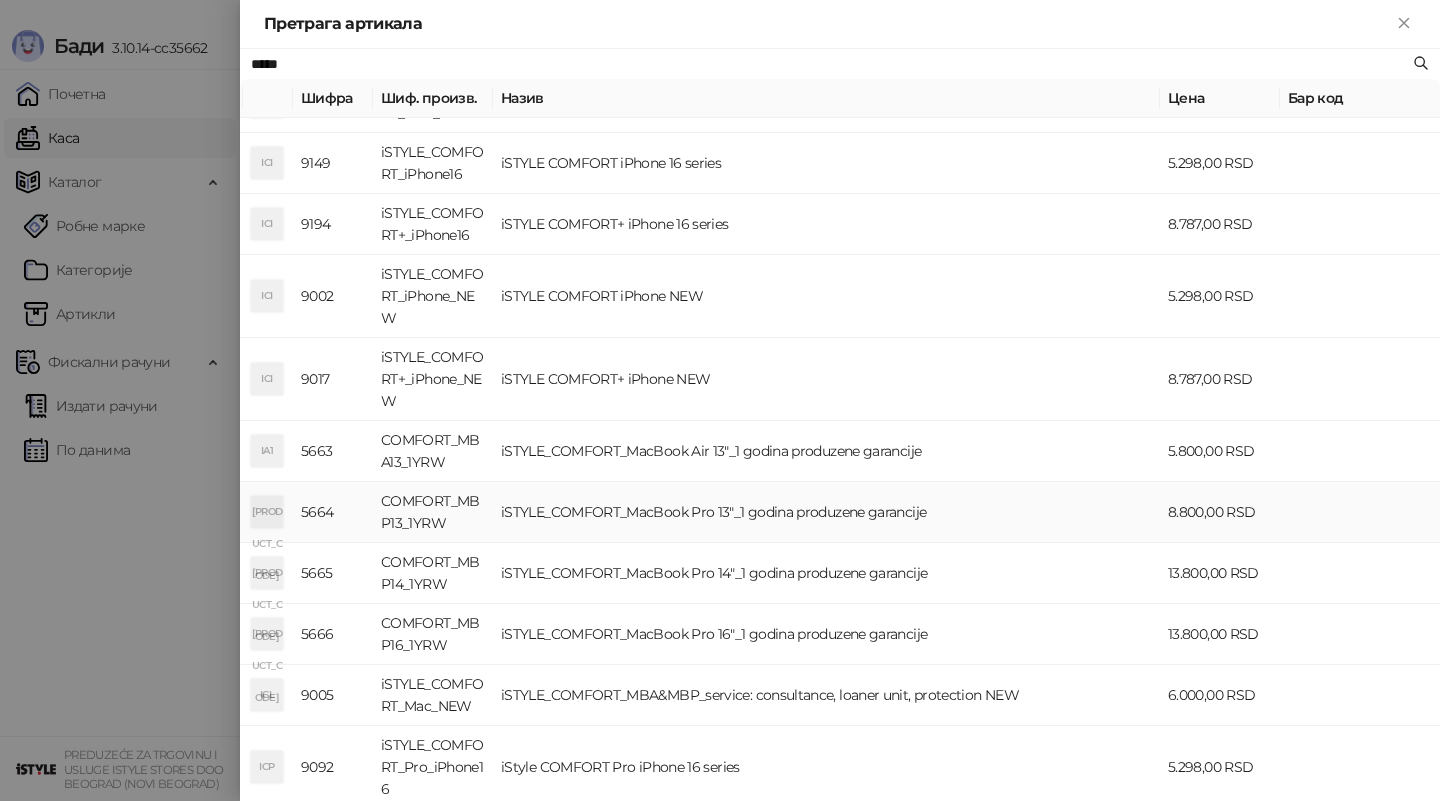 scroll, scrollTop: 283, scrollLeft: 0, axis: vertical 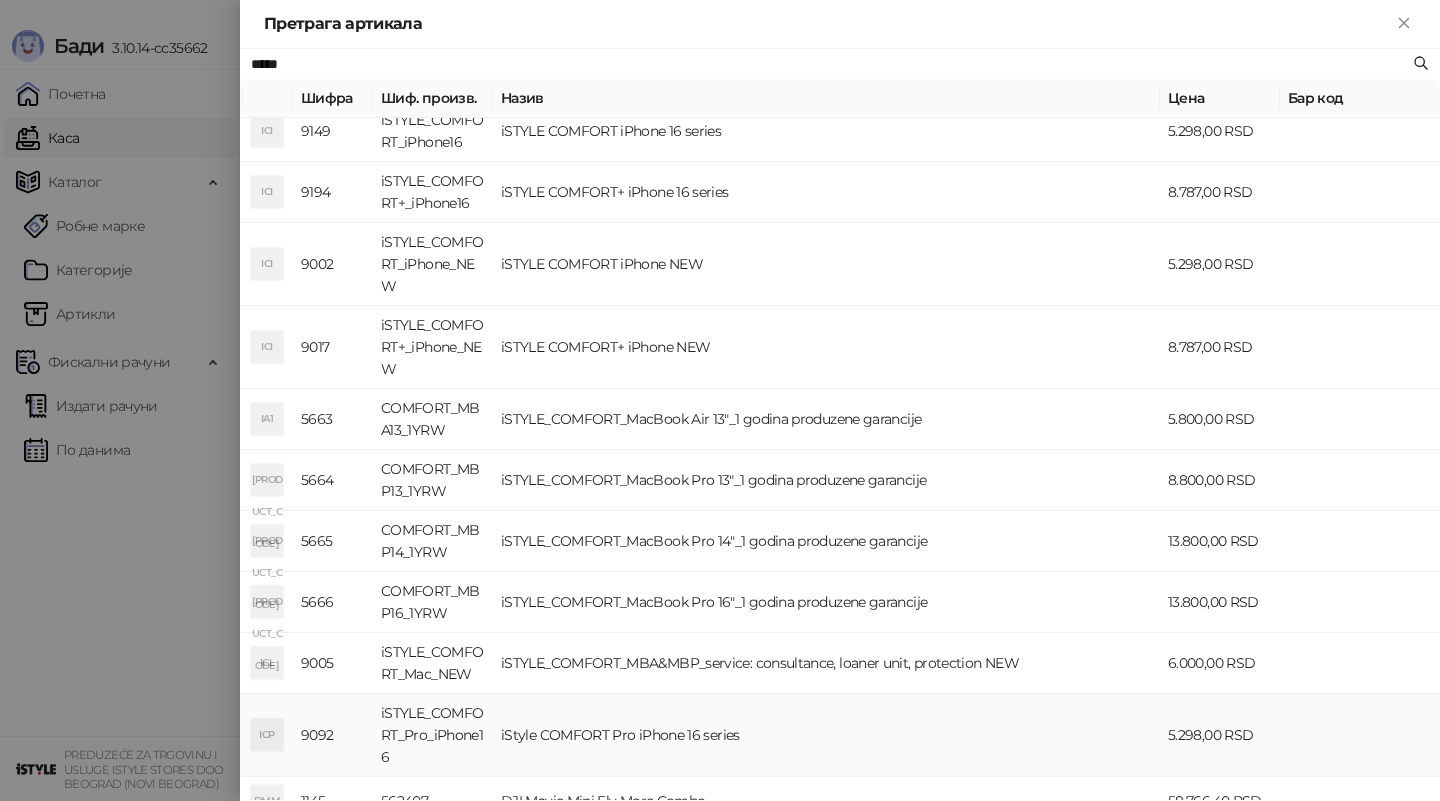 type on "*****" 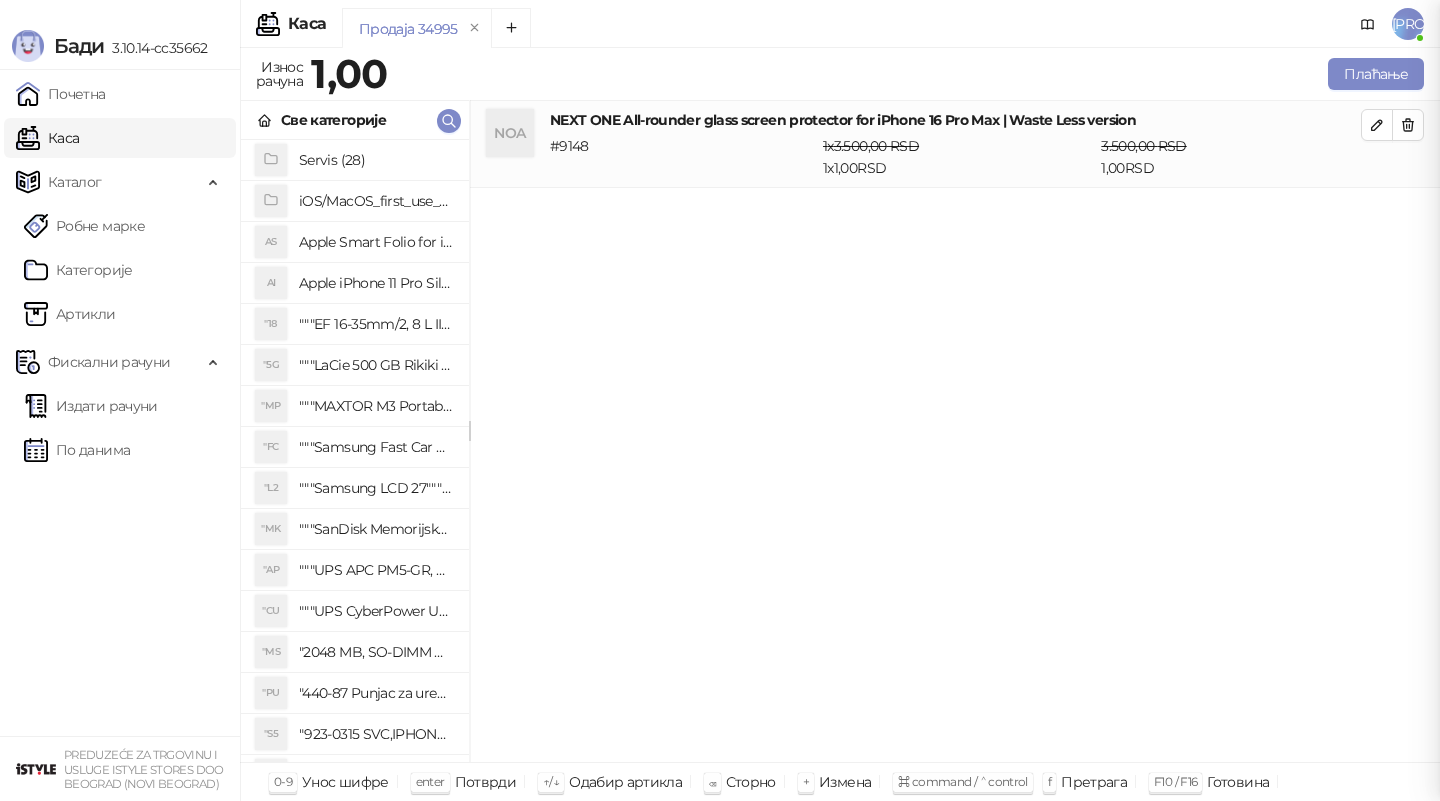 scroll, scrollTop: 0, scrollLeft: 0, axis: both 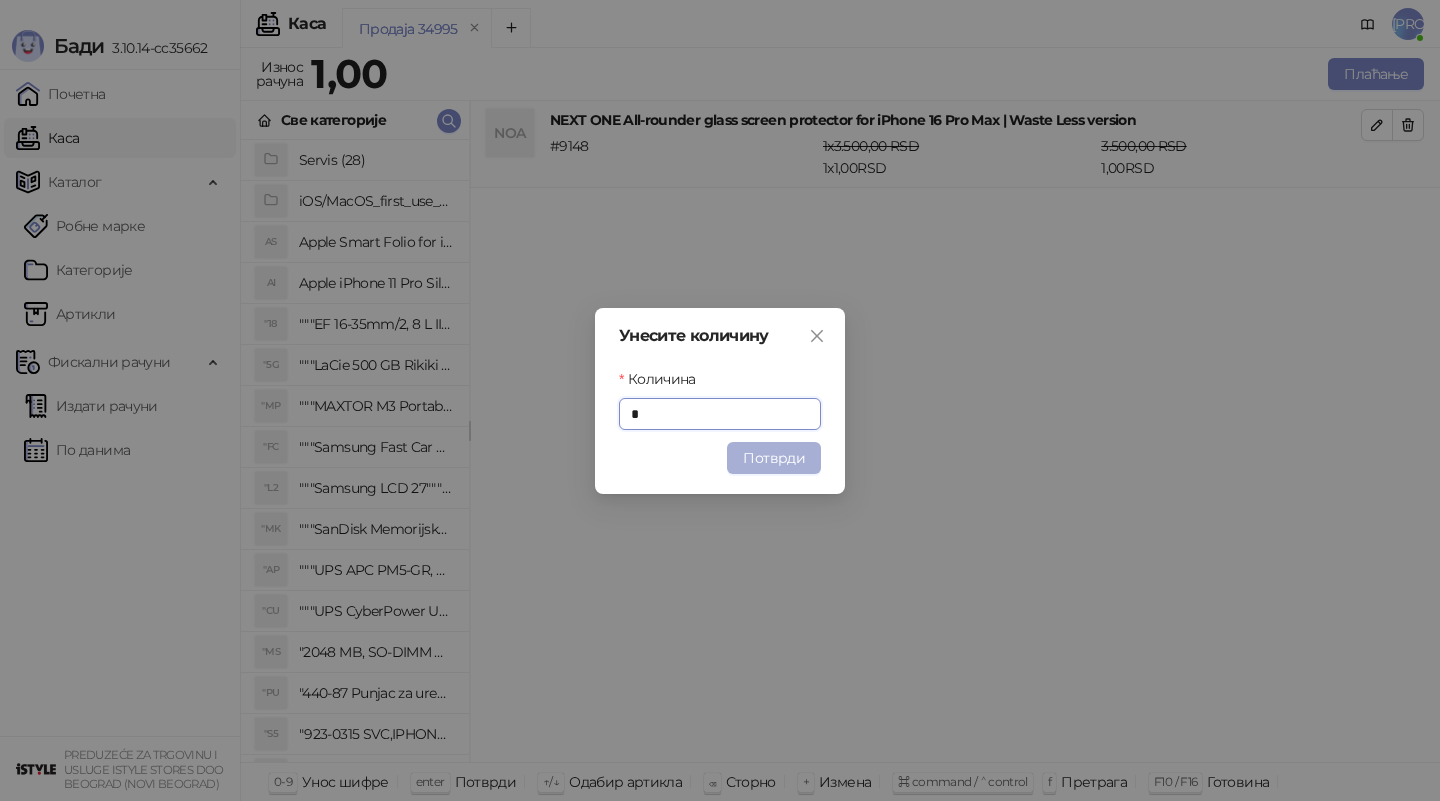 click on "Потврди" at bounding box center [774, 458] 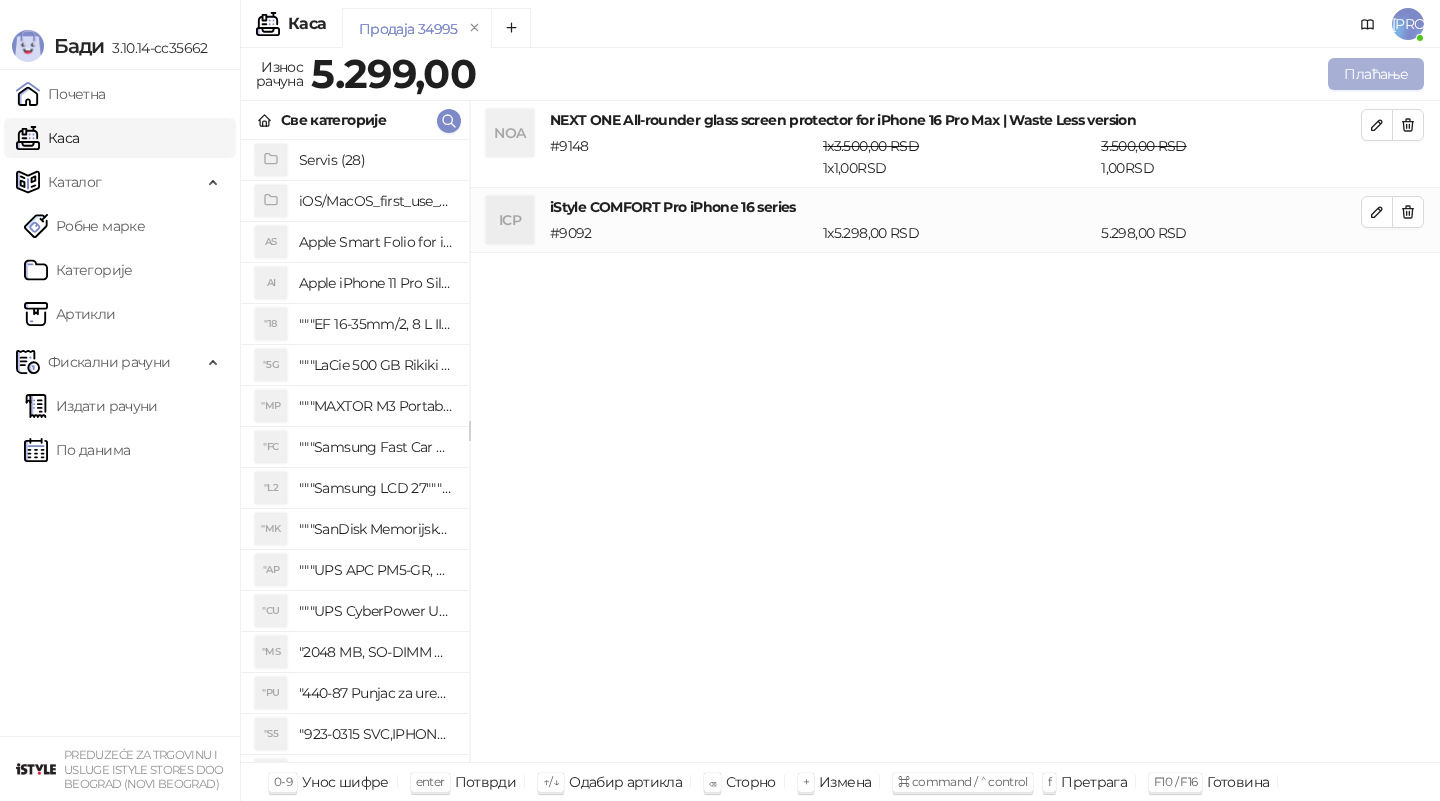 click on "Плаћање" at bounding box center (1376, 74) 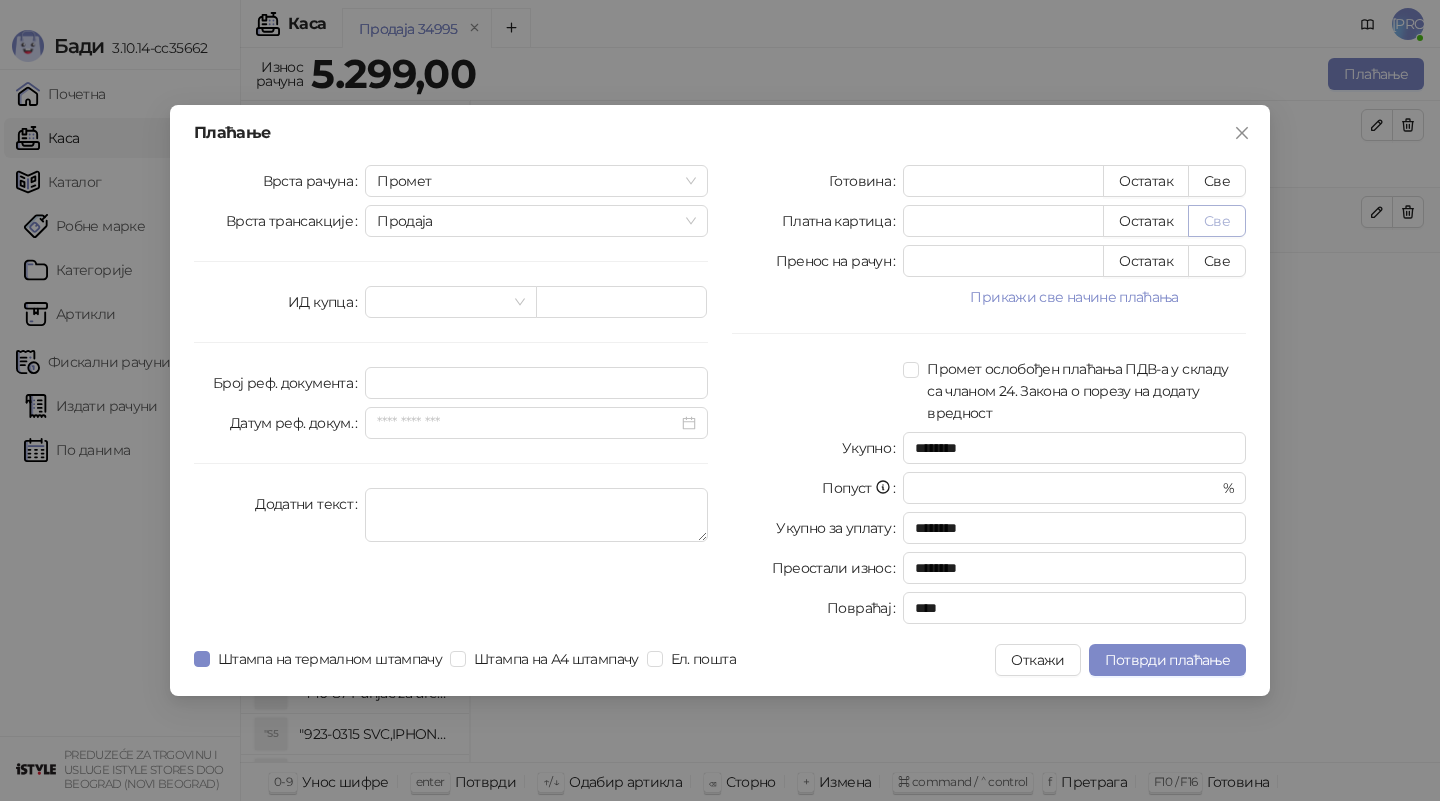 click on "Све" at bounding box center (1217, 221) 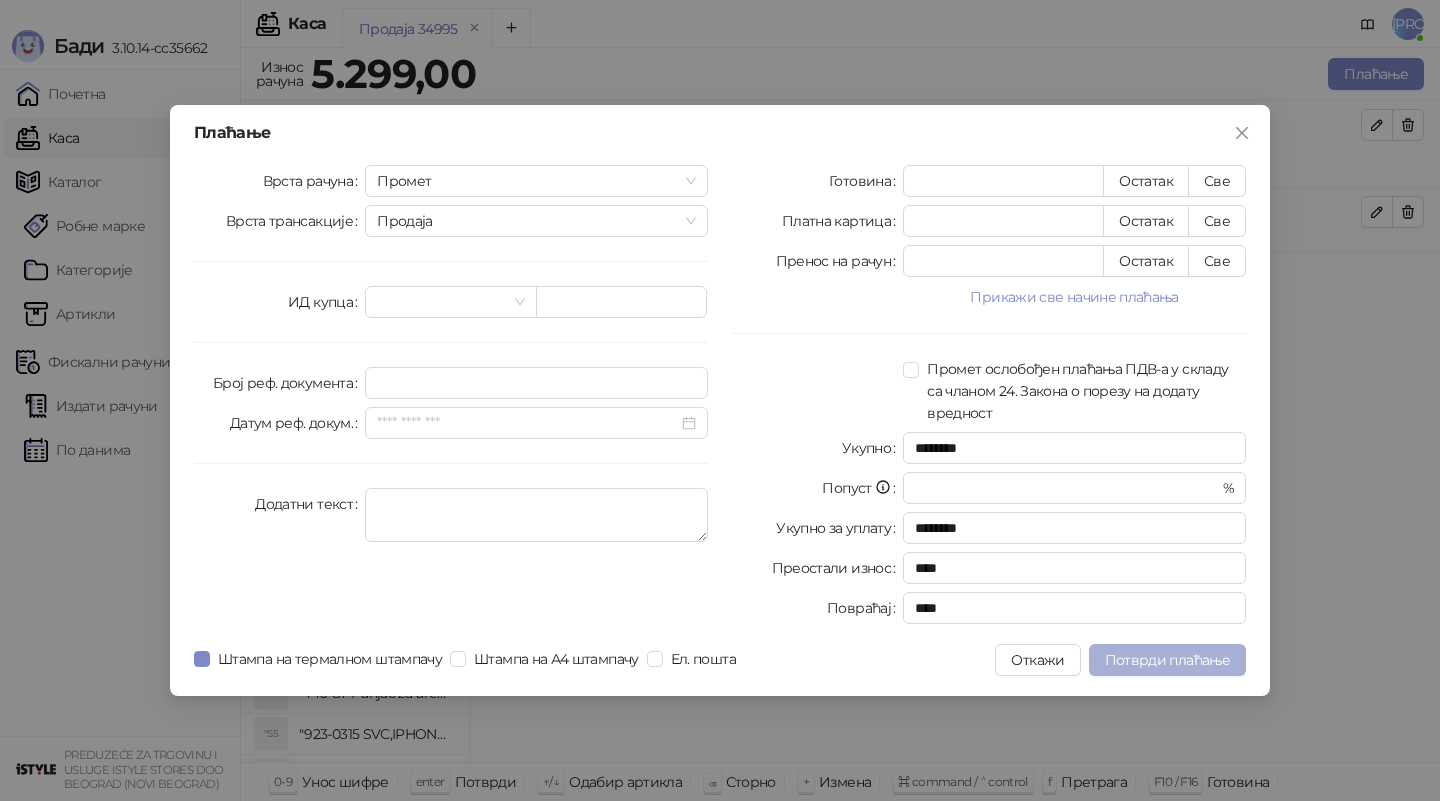 click on "Потврди плаћање" at bounding box center [1167, 660] 